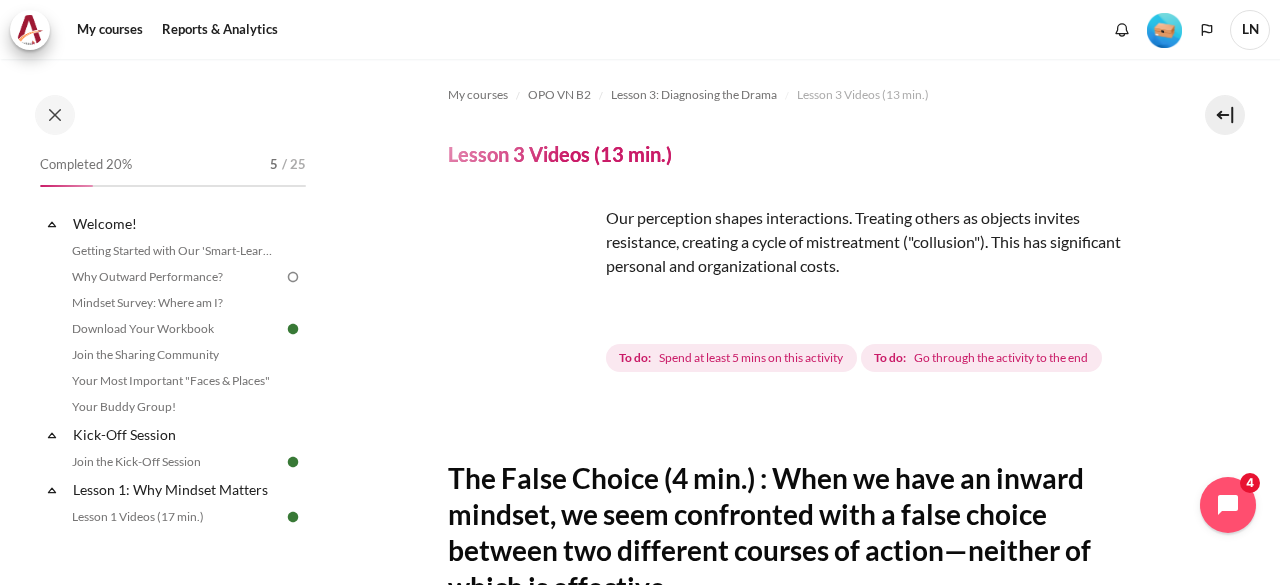 scroll, scrollTop: 0, scrollLeft: 0, axis: both 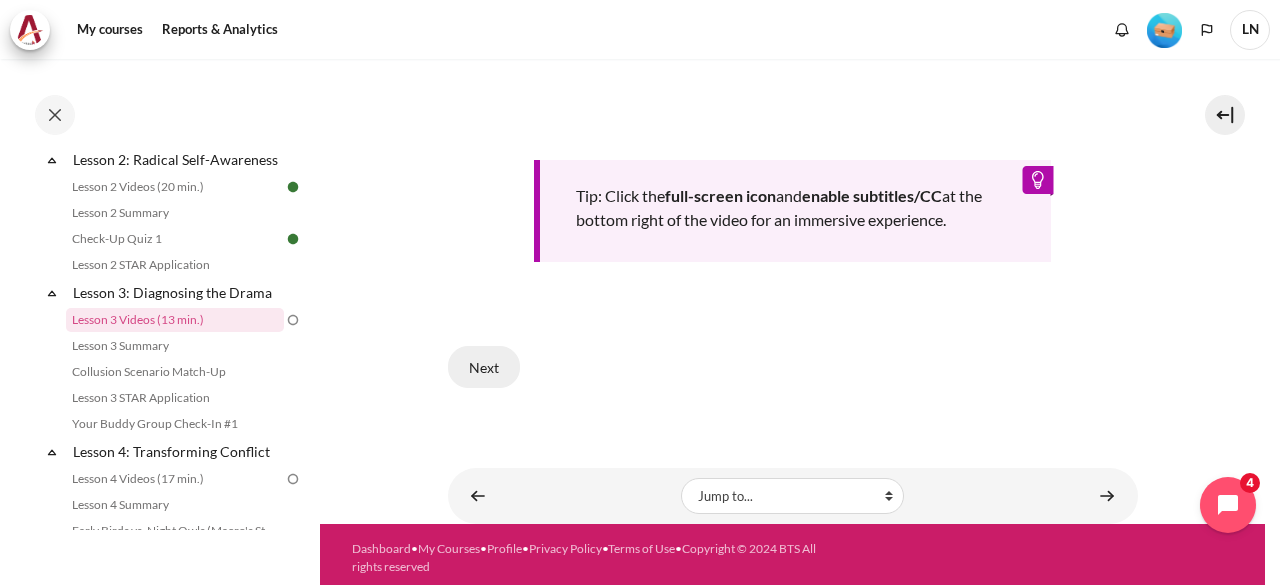 click on "Next" at bounding box center (484, 367) 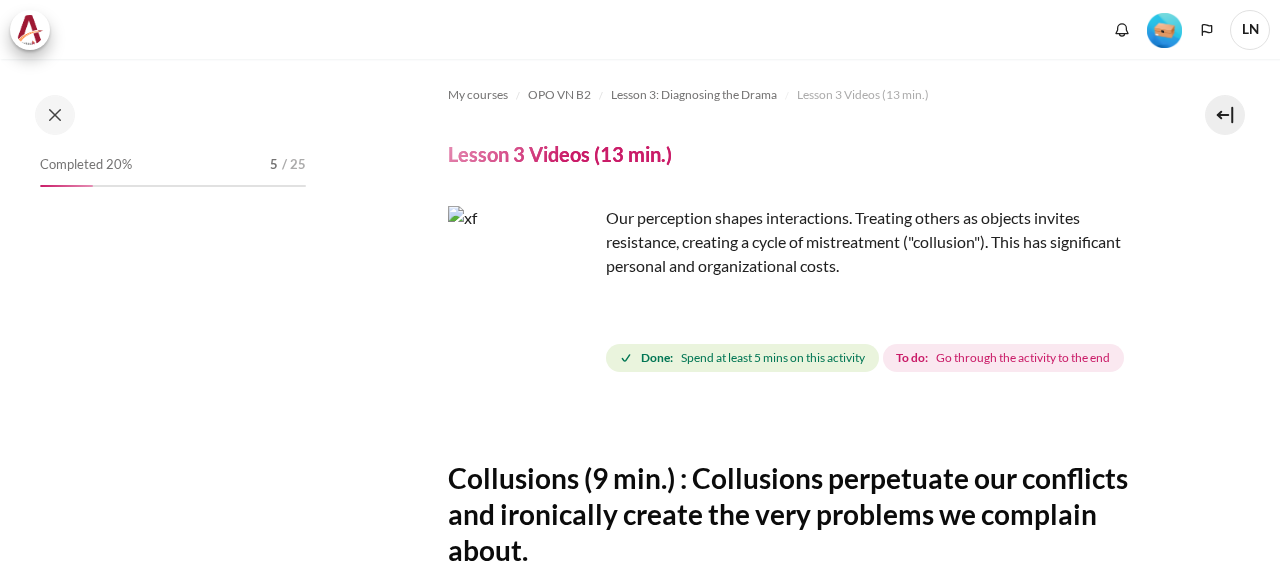 scroll, scrollTop: 0, scrollLeft: 0, axis: both 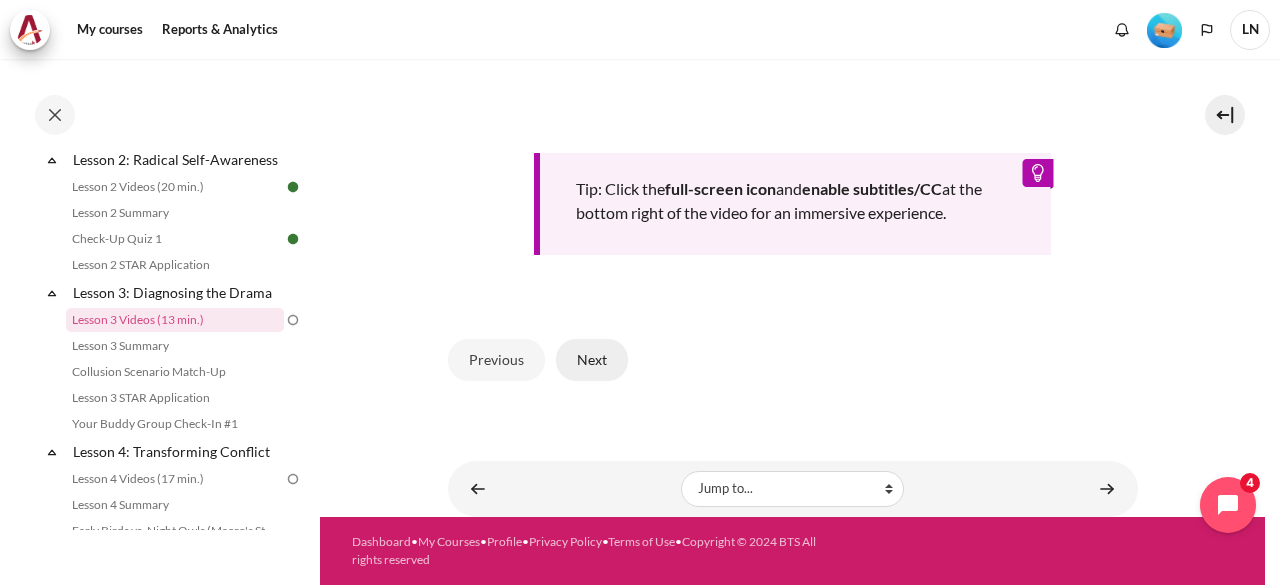 click on "Next" at bounding box center (592, 360) 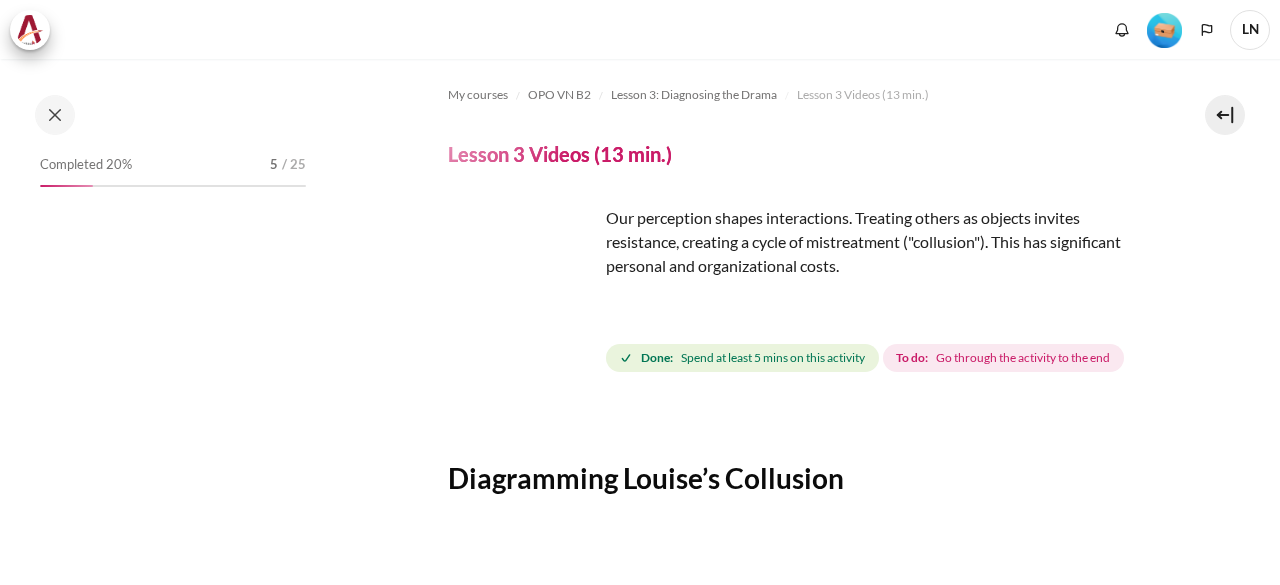 scroll, scrollTop: 0, scrollLeft: 0, axis: both 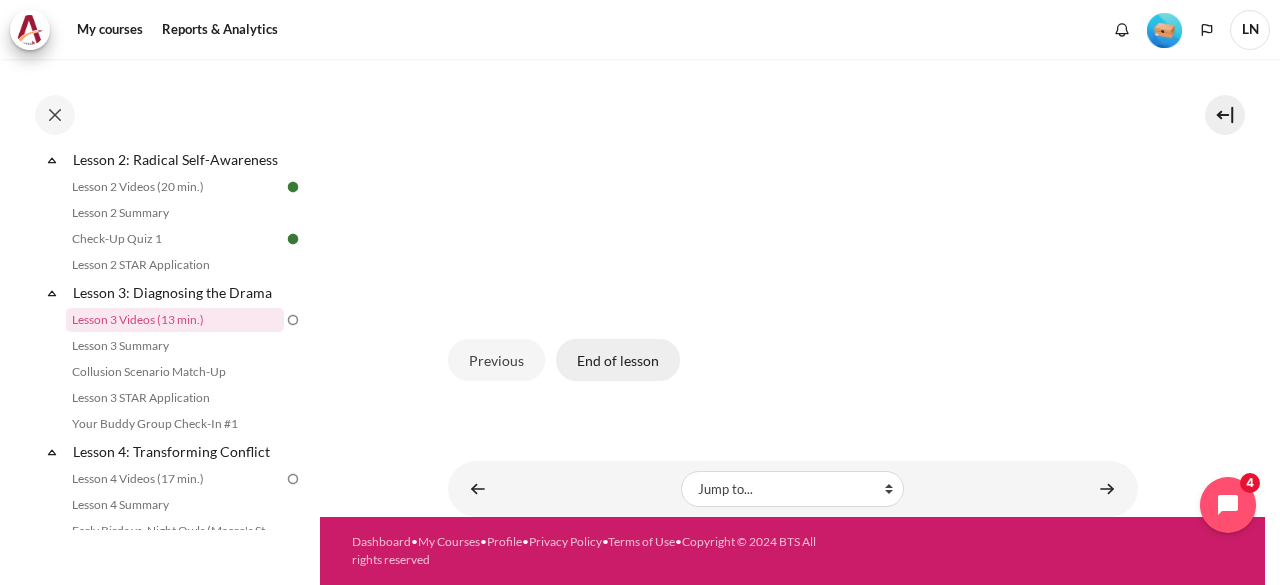 click on "End of lesson" at bounding box center (618, 360) 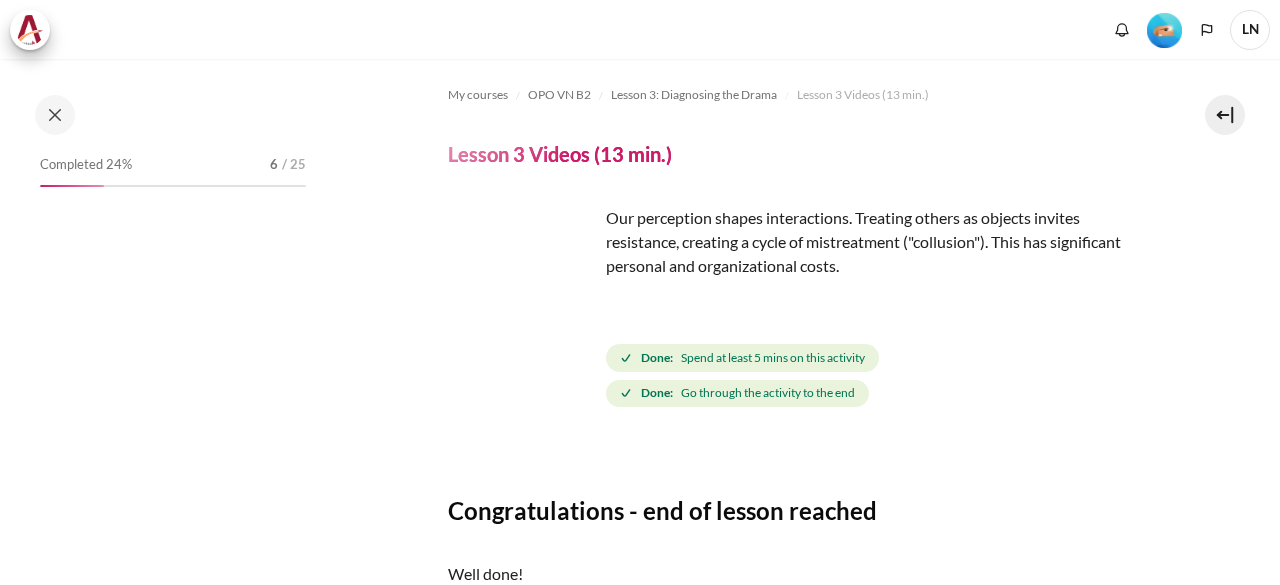 scroll, scrollTop: 0, scrollLeft: 0, axis: both 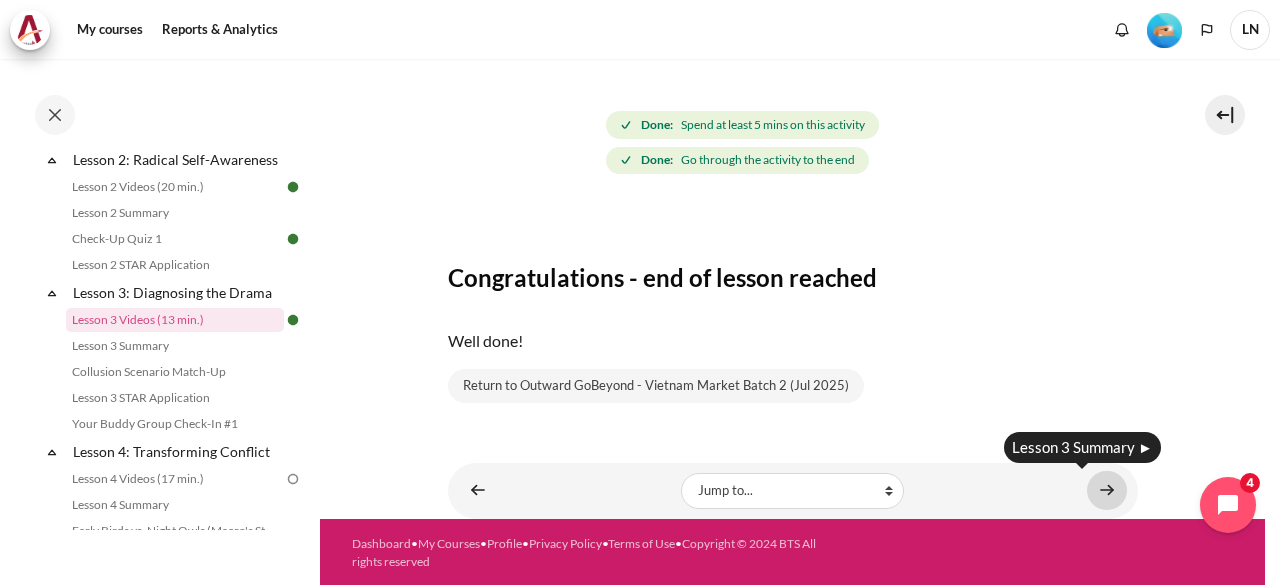 click at bounding box center (1107, 490) 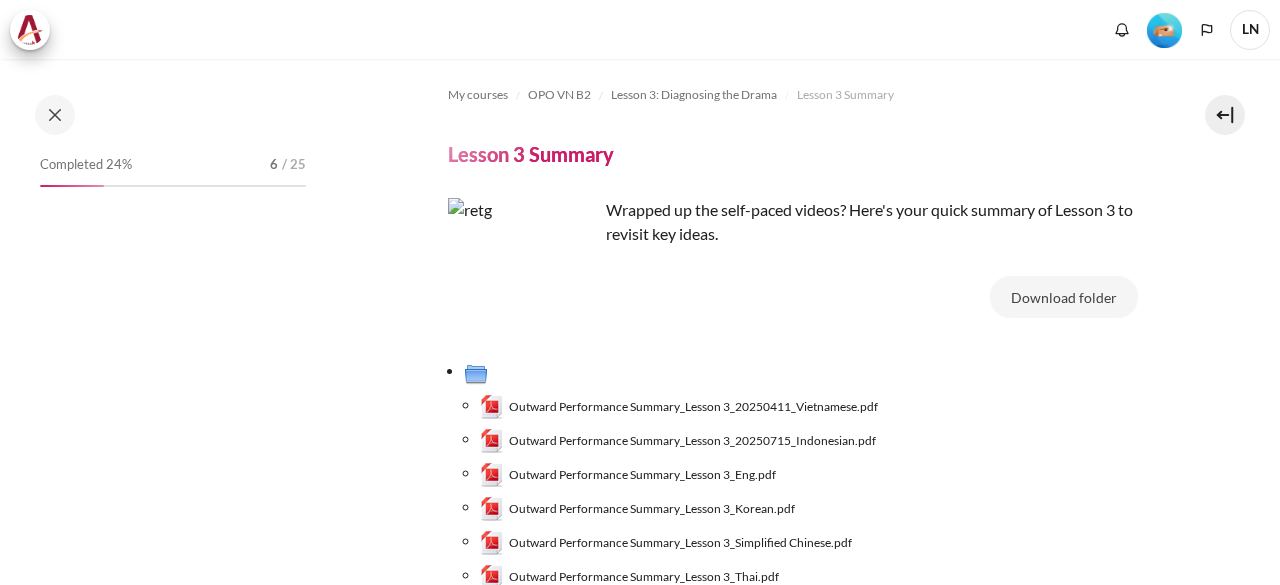 scroll, scrollTop: 0, scrollLeft: 0, axis: both 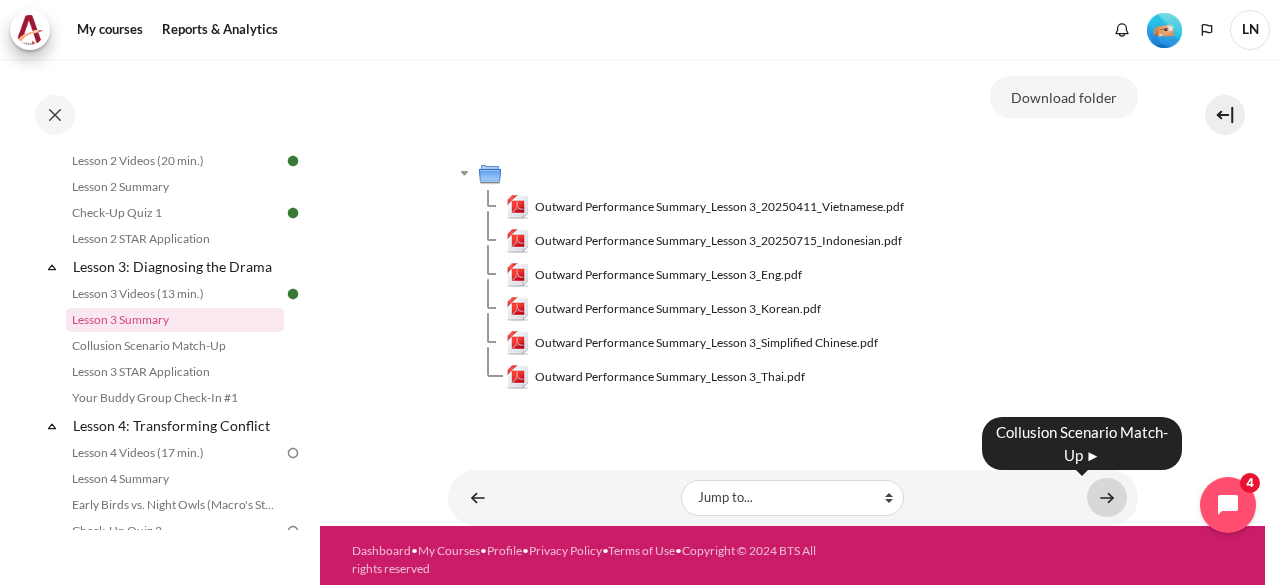 click at bounding box center [1107, 497] 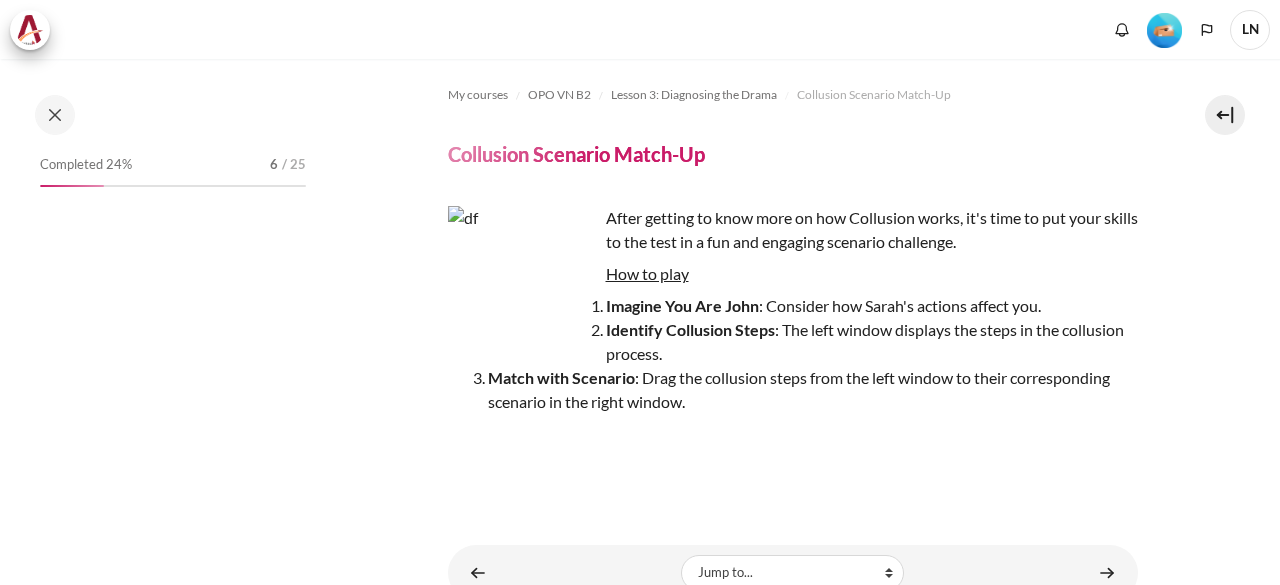 scroll, scrollTop: 0, scrollLeft: 0, axis: both 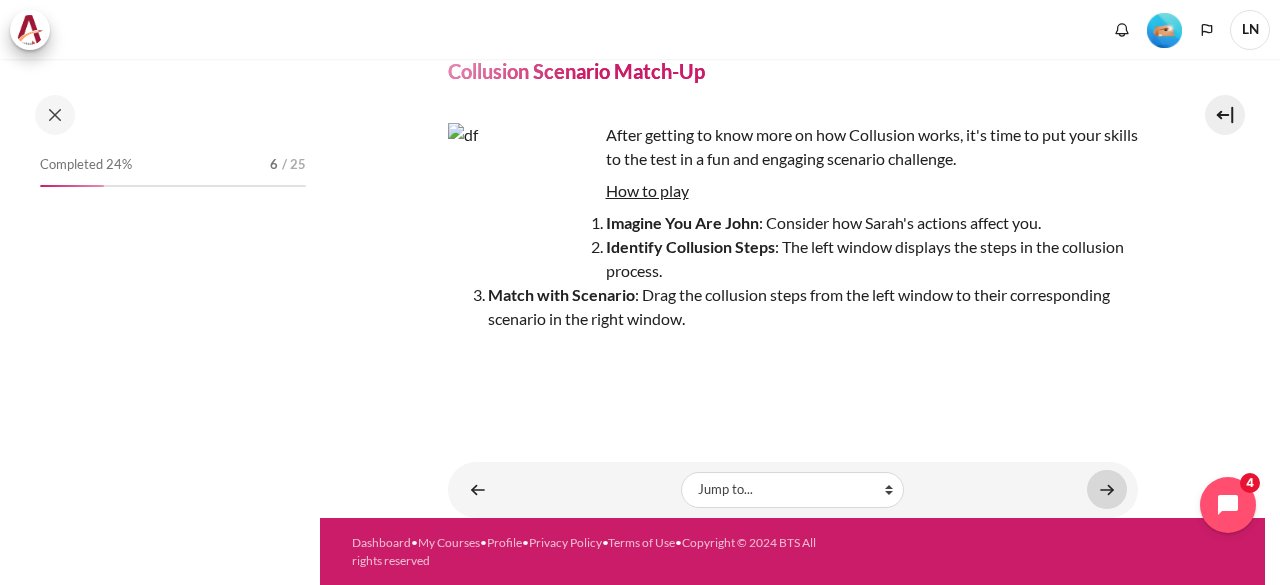 click at bounding box center (1107, 489) 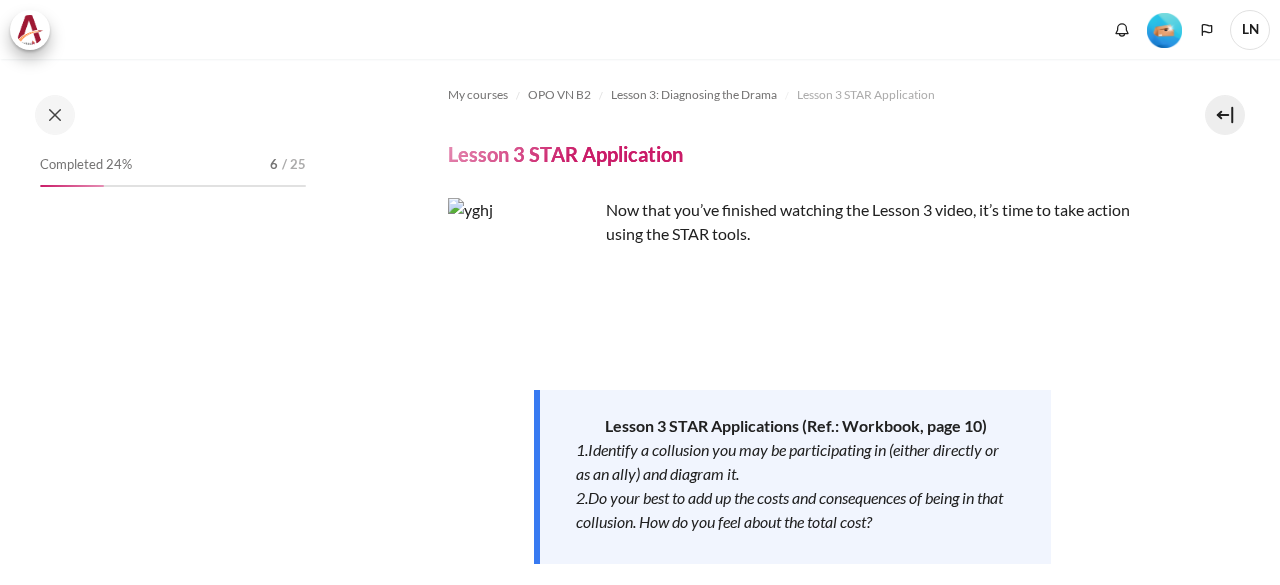 scroll, scrollTop: 0, scrollLeft: 0, axis: both 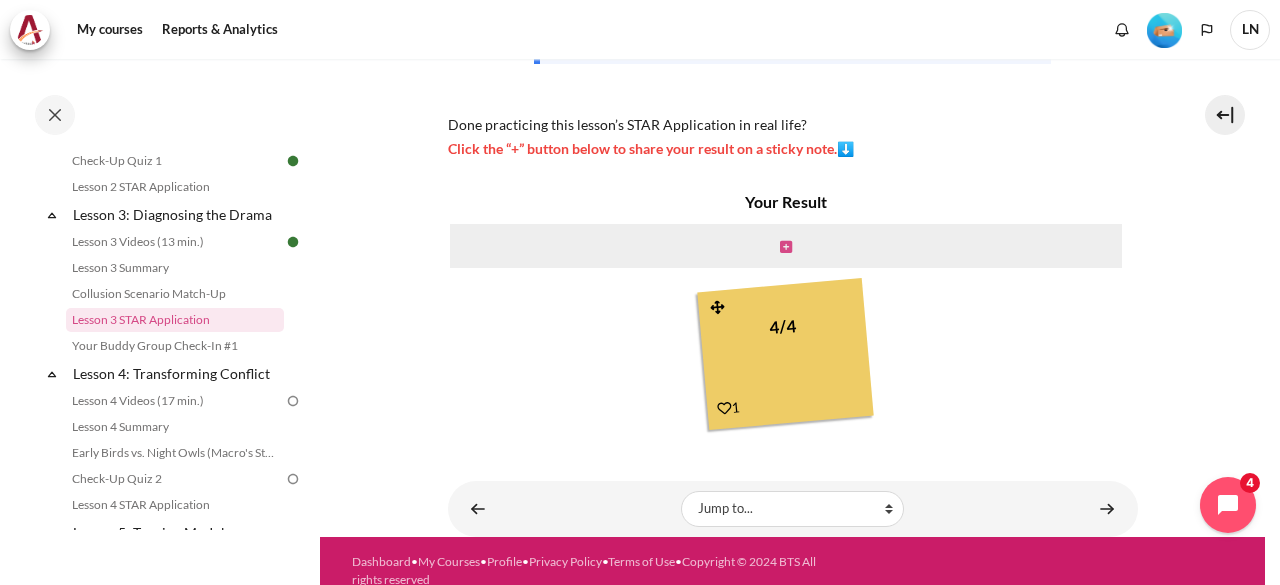 click at bounding box center (786, 247) 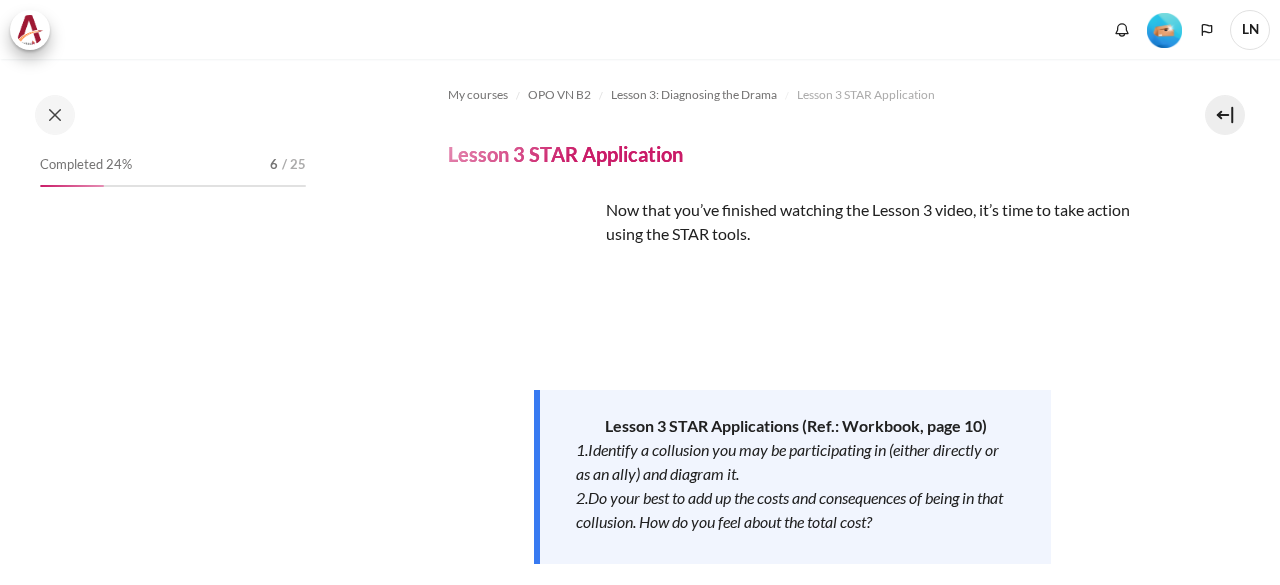 scroll, scrollTop: 0, scrollLeft: 0, axis: both 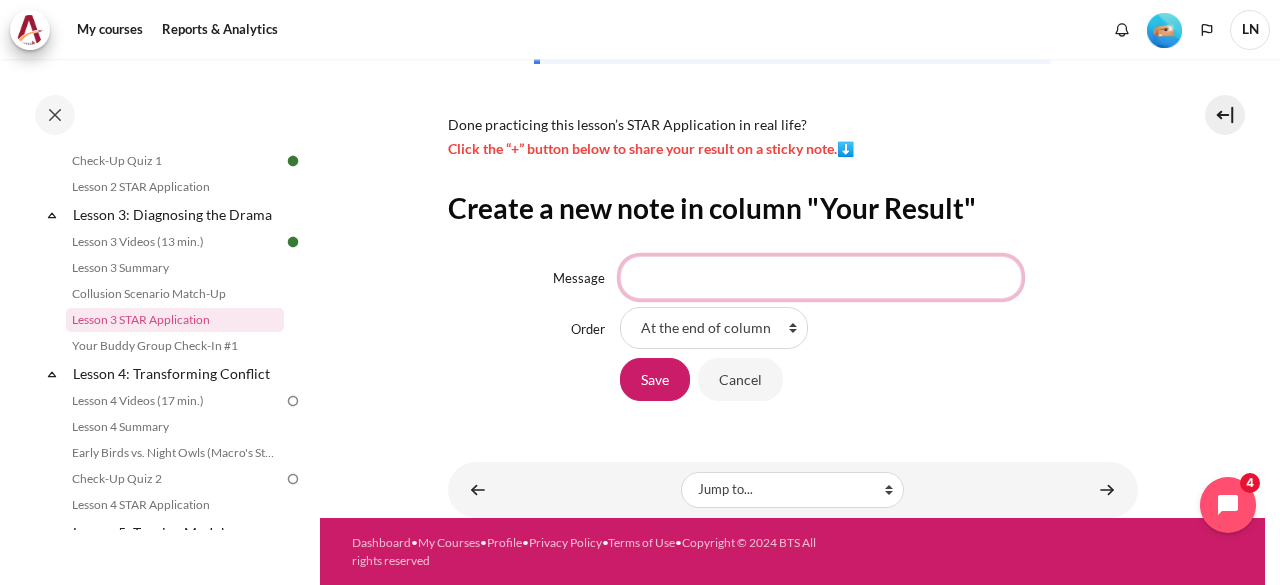 click on "Message" at bounding box center [821, 277] 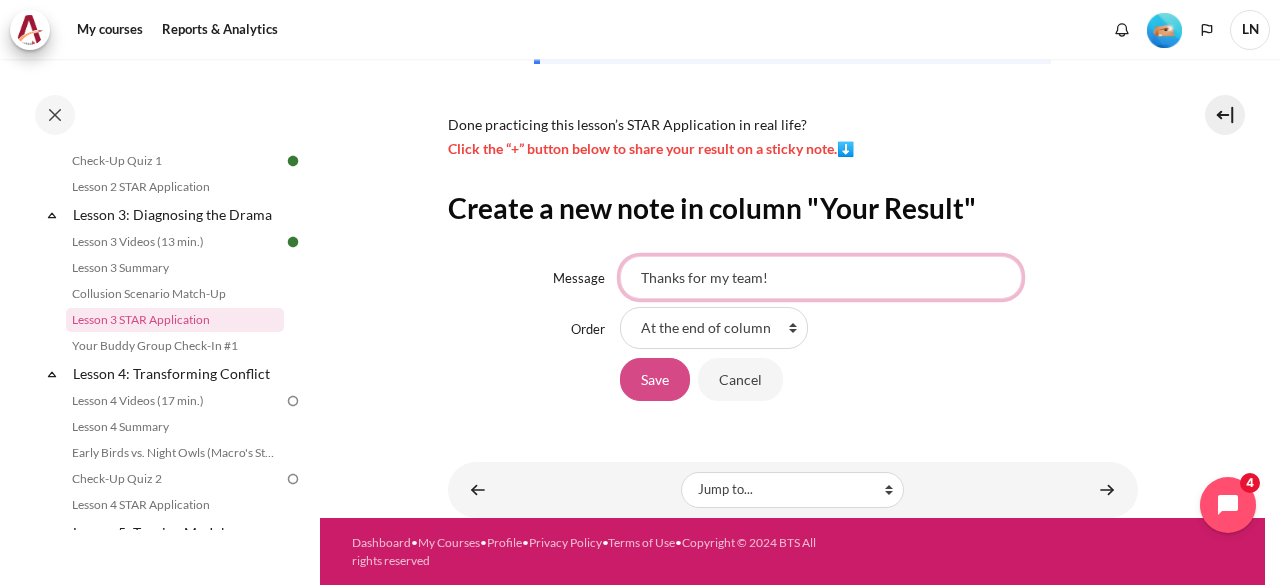 type on "Thanks for my team!" 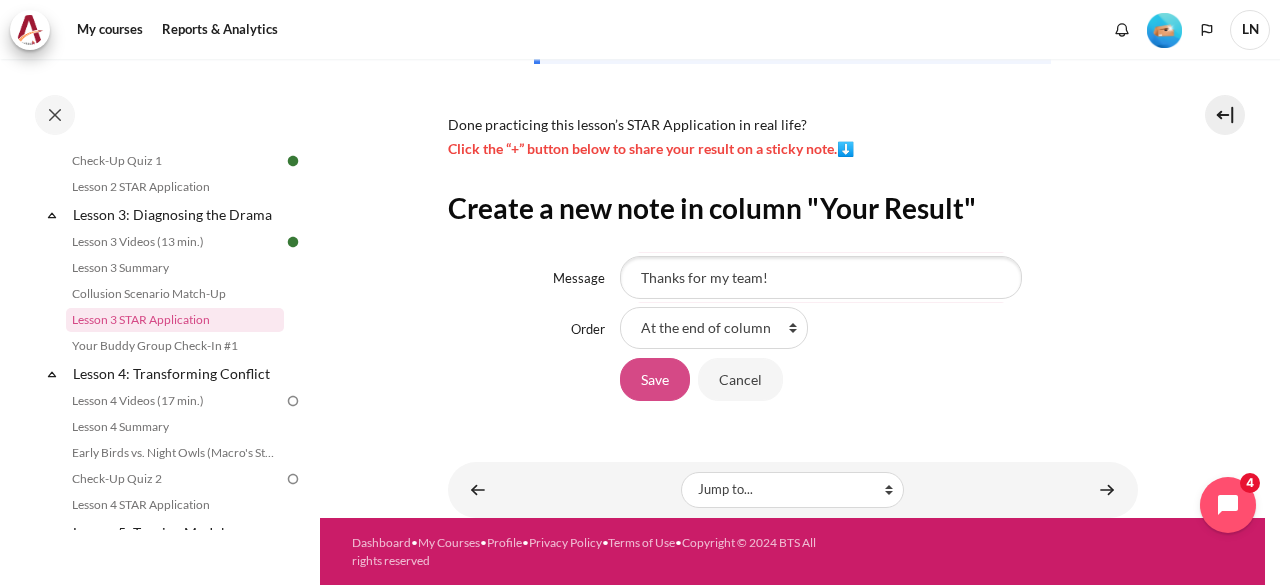 click on "Save" at bounding box center [655, 379] 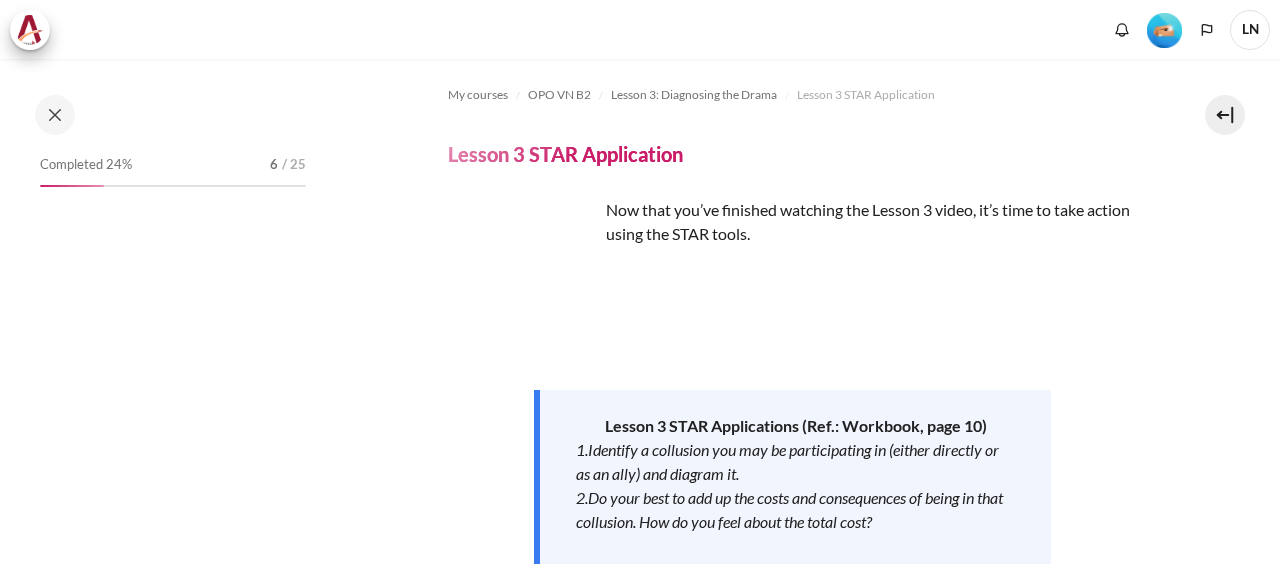 scroll, scrollTop: 0, scrollLeft: 0, axis: both 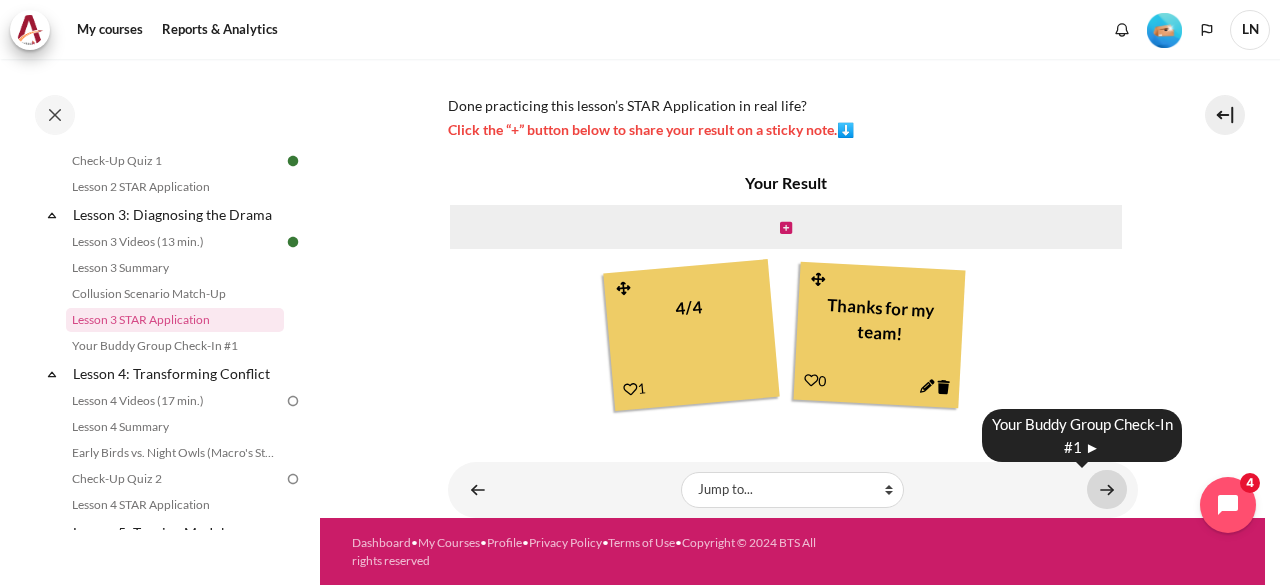 click at bounding box center [1107, 489] 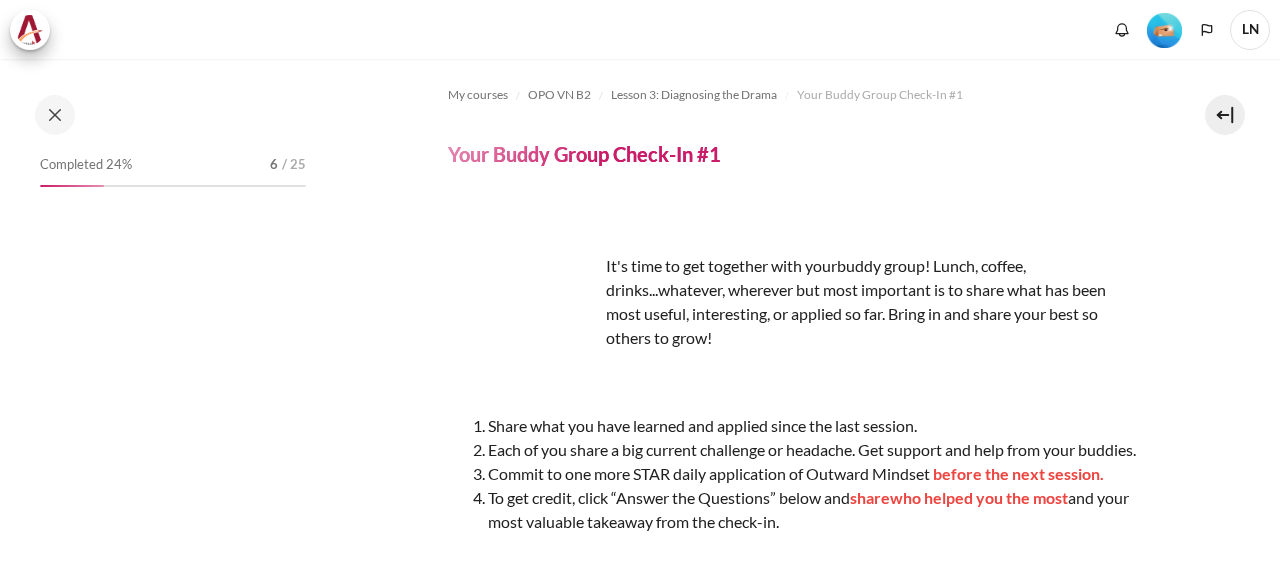 scroll, scrollTop: 0, scrollLeft: 0, axis: both 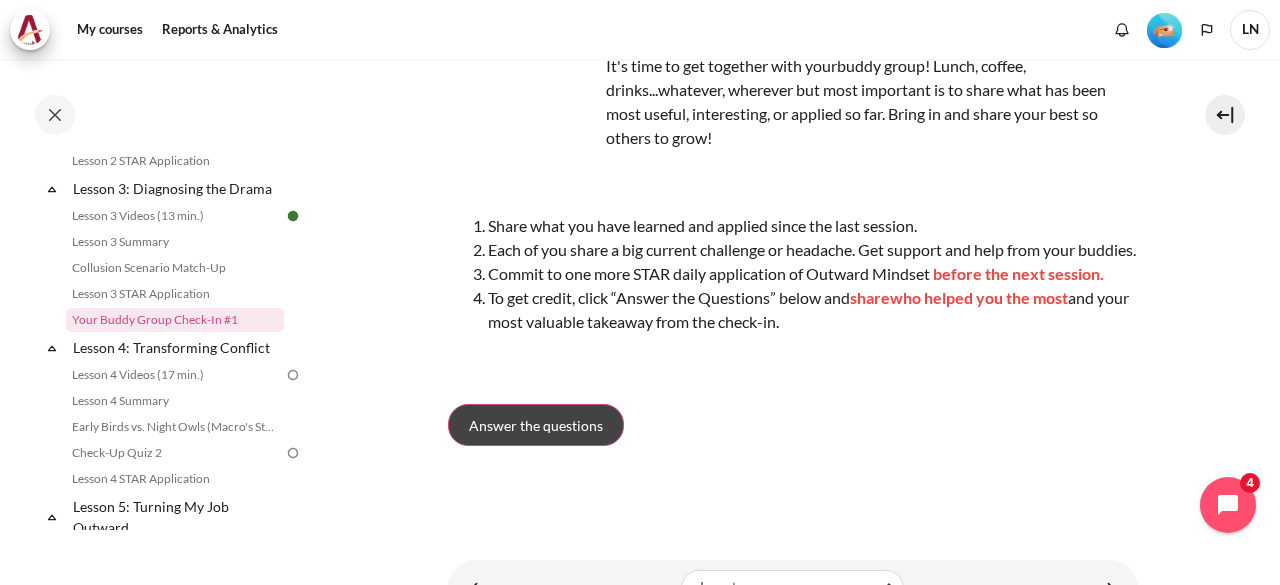 click on "Answer the questions" at bounding box center (536, 425) 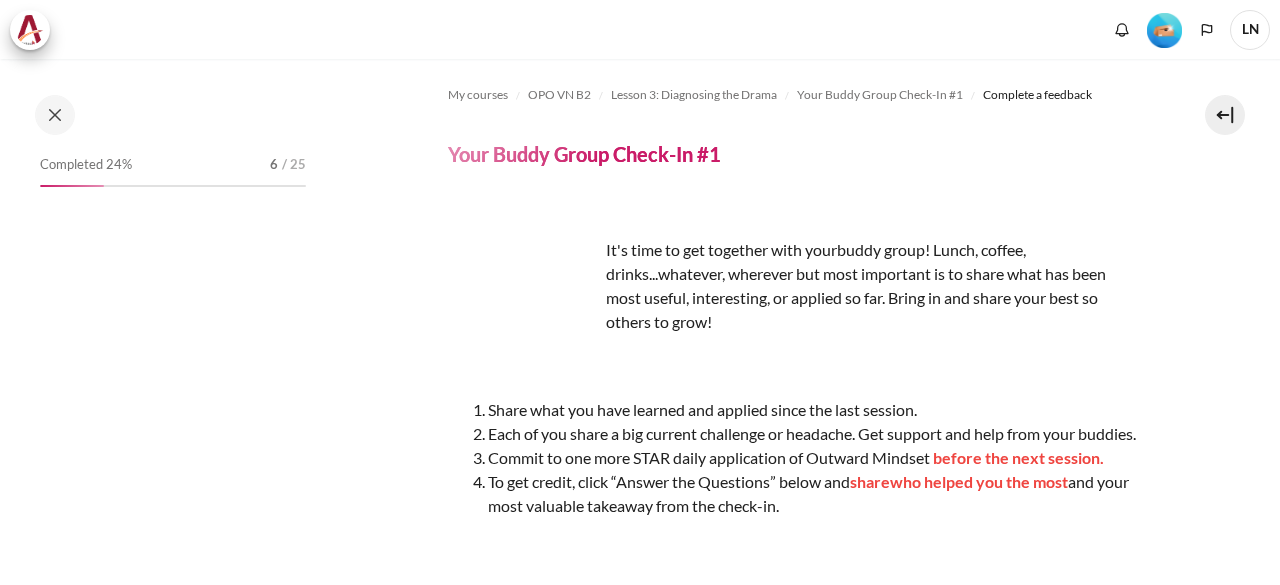 scroll, scrollTop: 0, scrollLeft: 0, axis: both 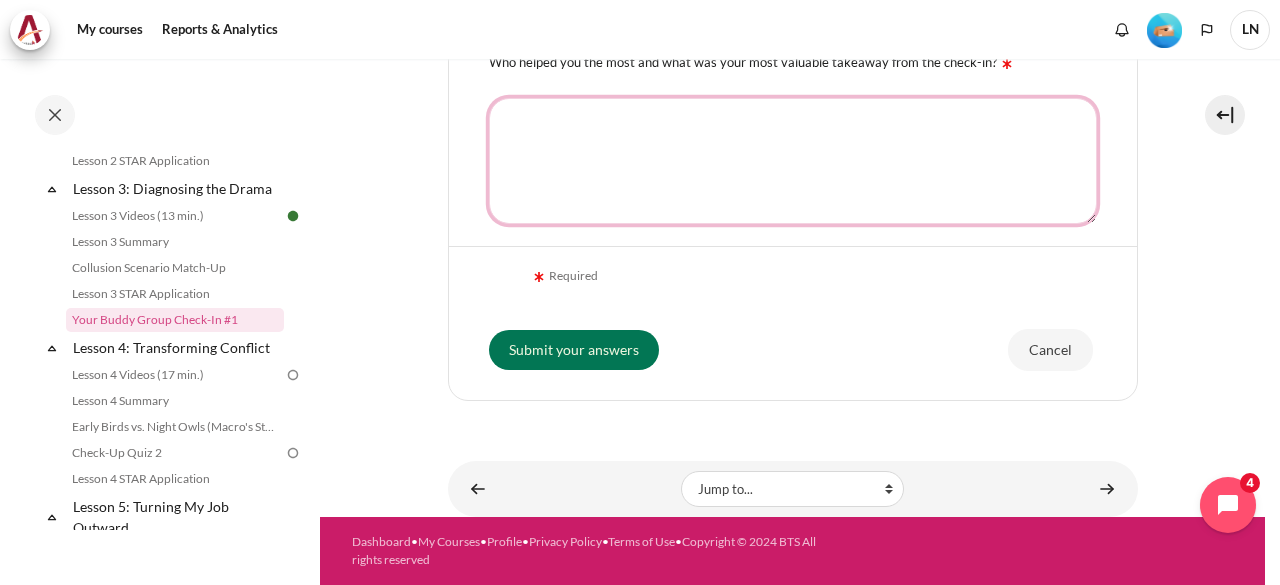 click on "Who helped you the most and what was your most valuable takeaway from the check-in?" at bounding box center [793, 161] 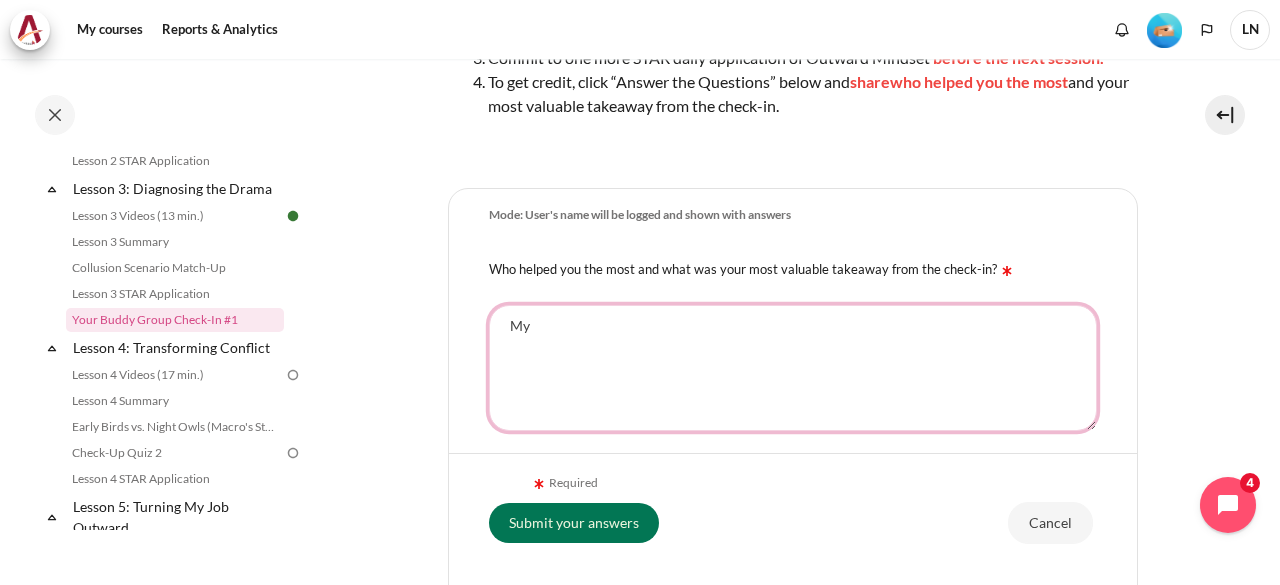 scroll, scrollTop: 500, scrollLeft: 0, axis: vertical 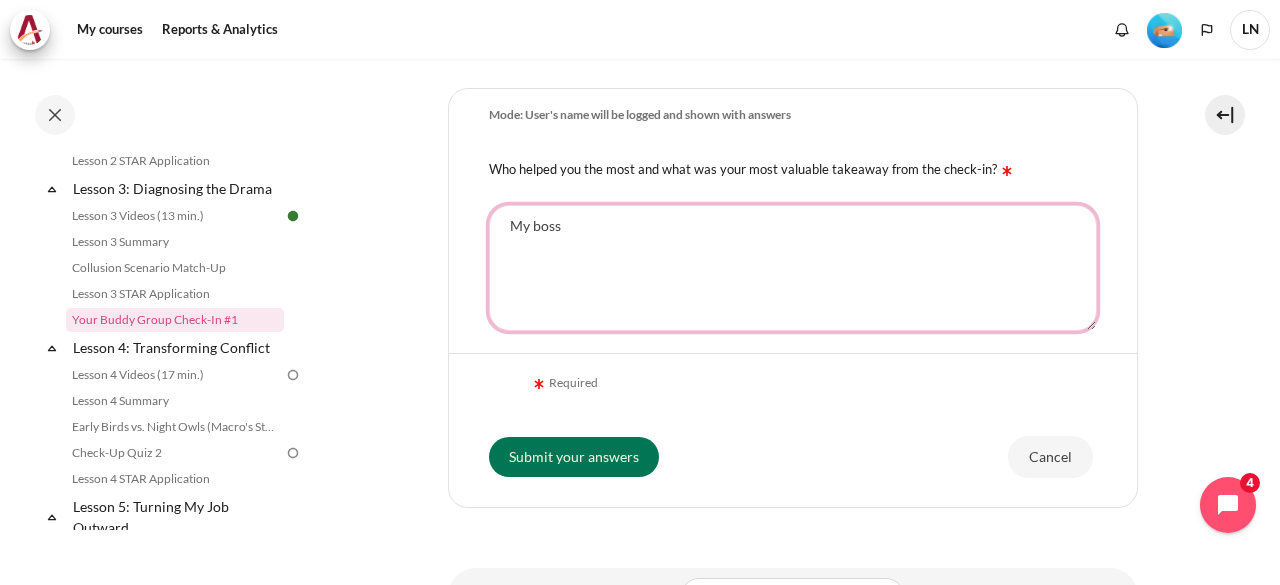 type on "My  boss" 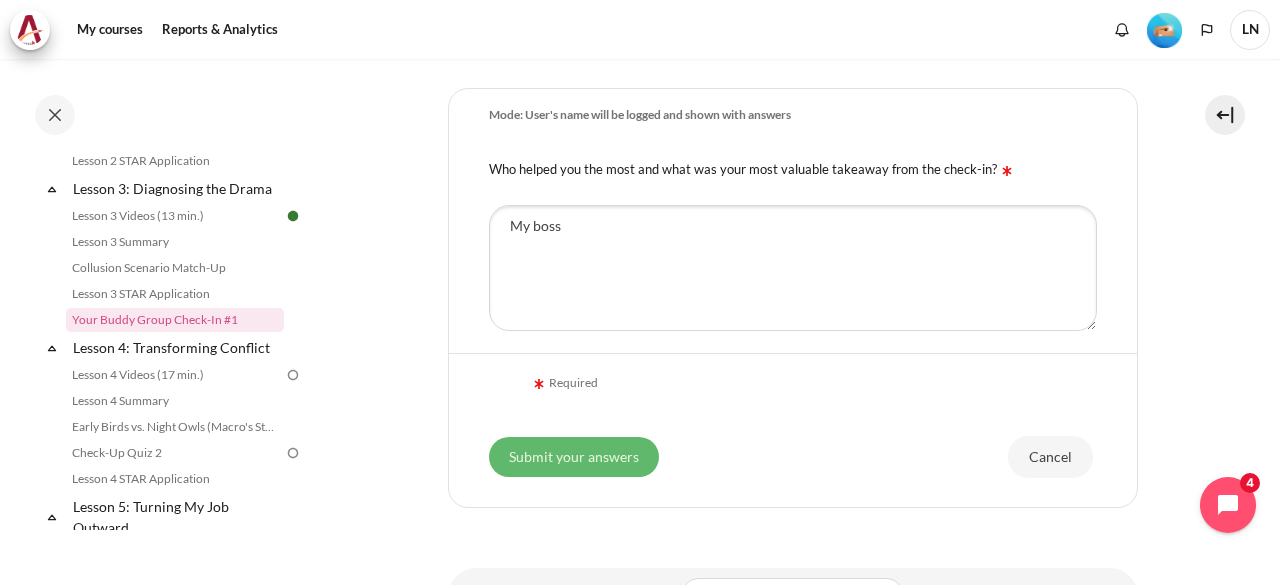 click on "Submit your answers" at bounding box center (574, 457) 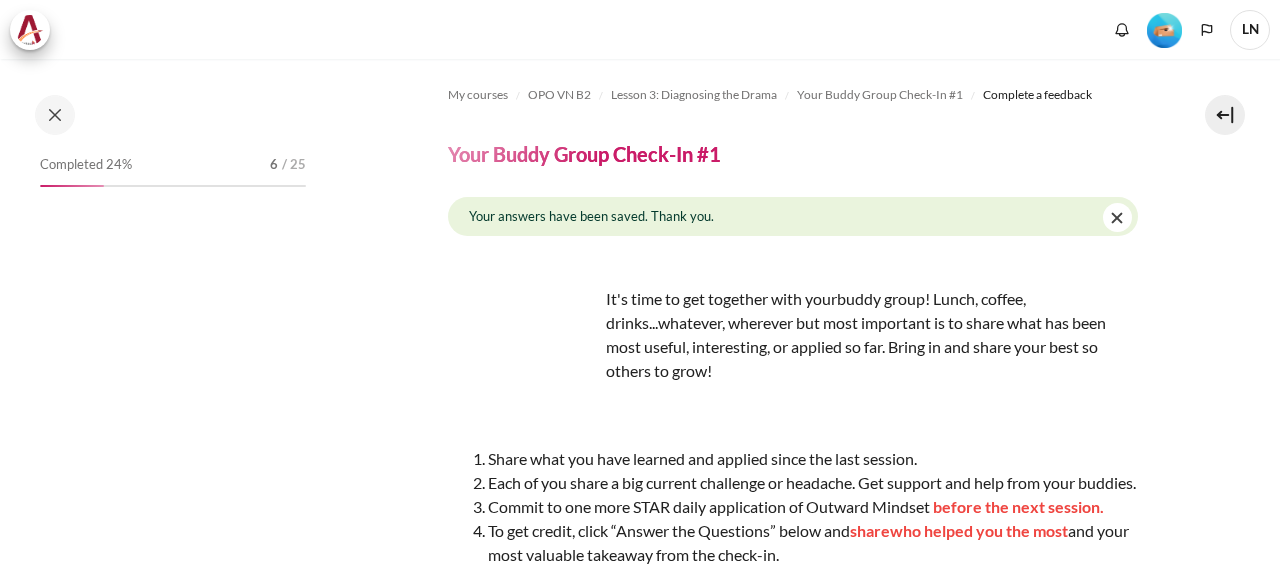 scroll, scrollTop: 0, scrollLeft: 0, axis: both 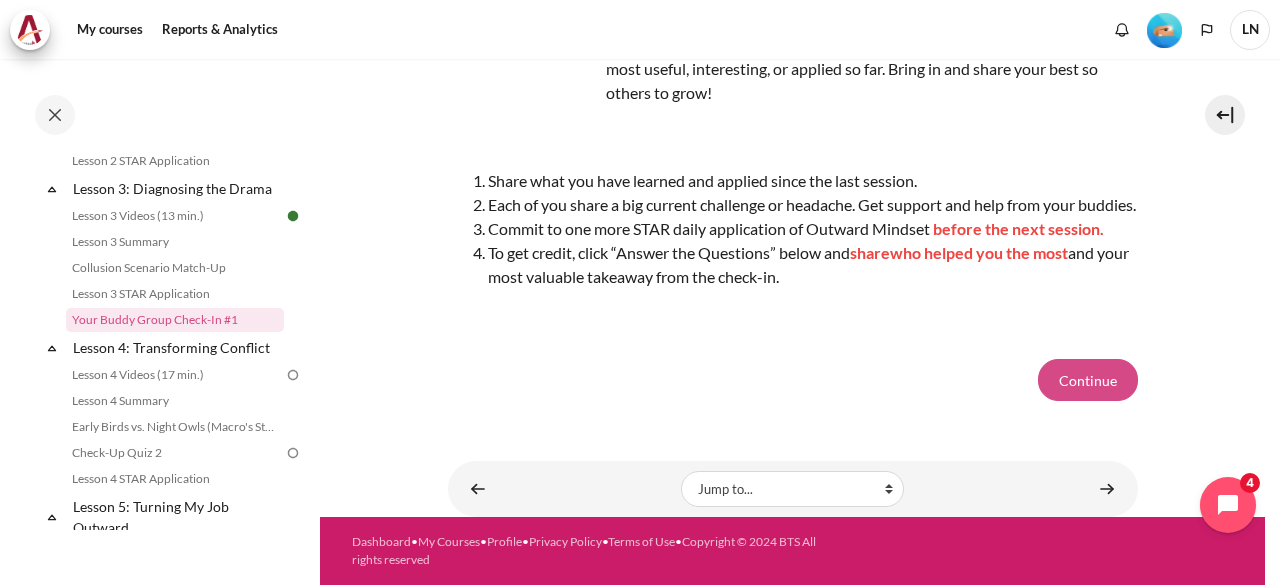 click on "Continue" at bounding box center [1088, 380] 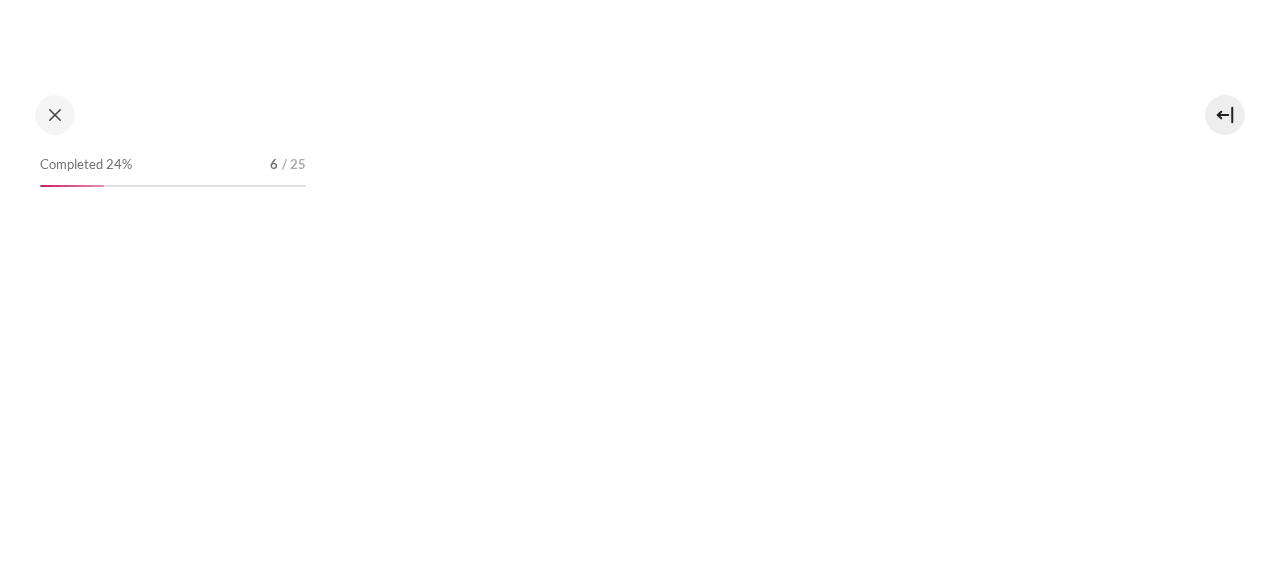 scroll, scrollTop: 0, scrollLeft: 0, axis: both 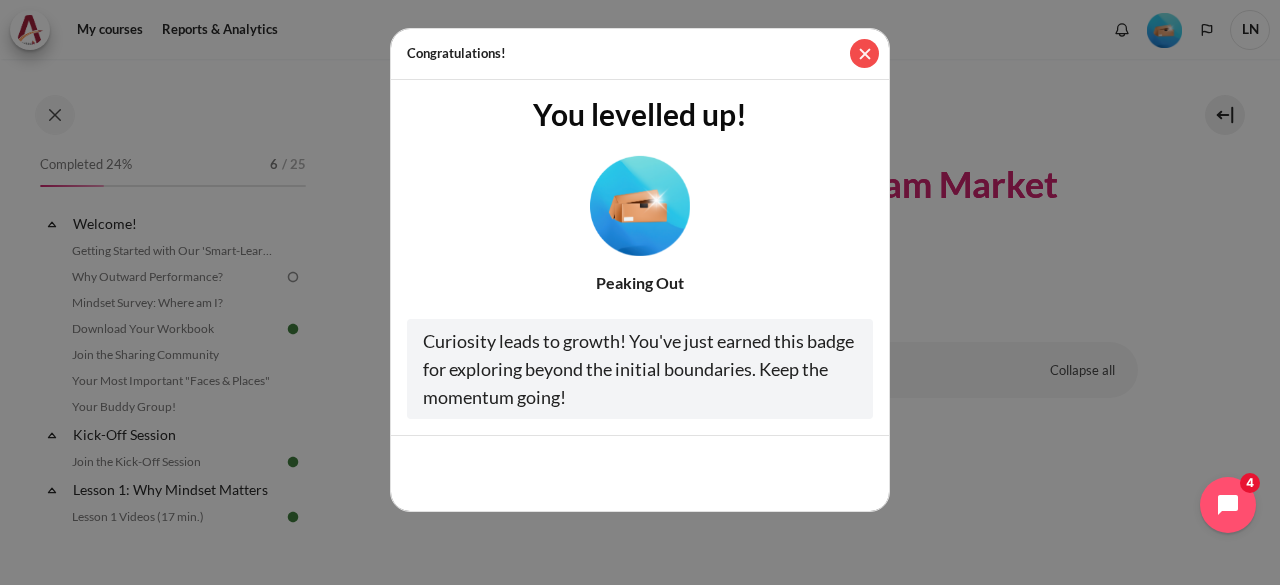 click at bounding box center [864, 53] 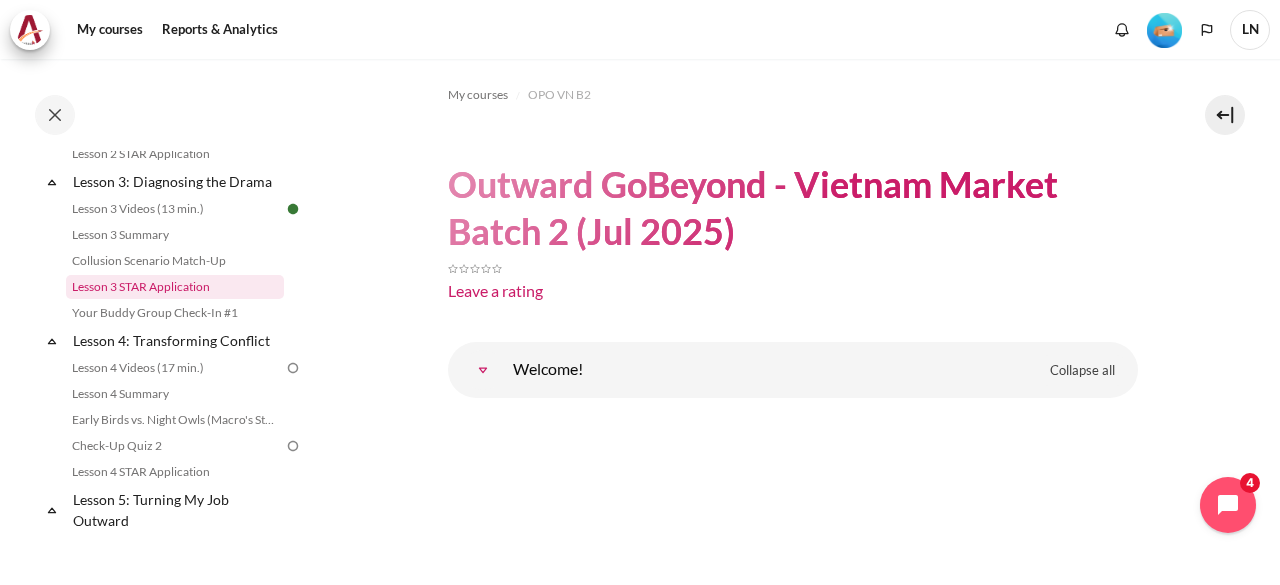 scroll, scrollTop: 500, scrollLeft: 0, axis: vertical 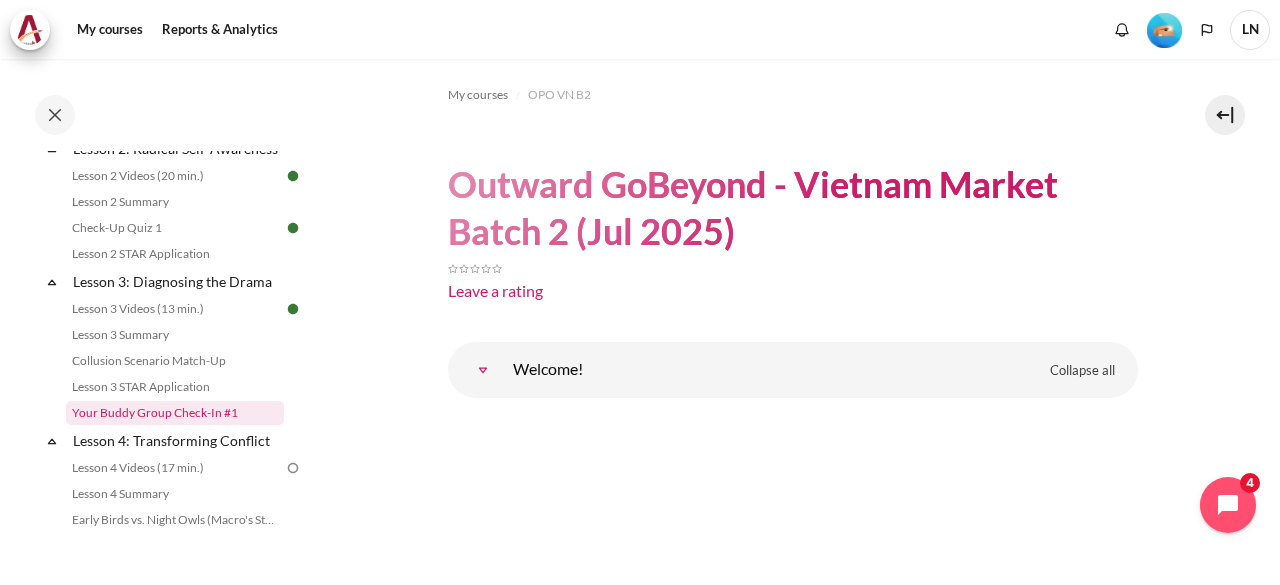 click on "Your Buddy  Group Check-In #1" at bounding box center (175, 413) 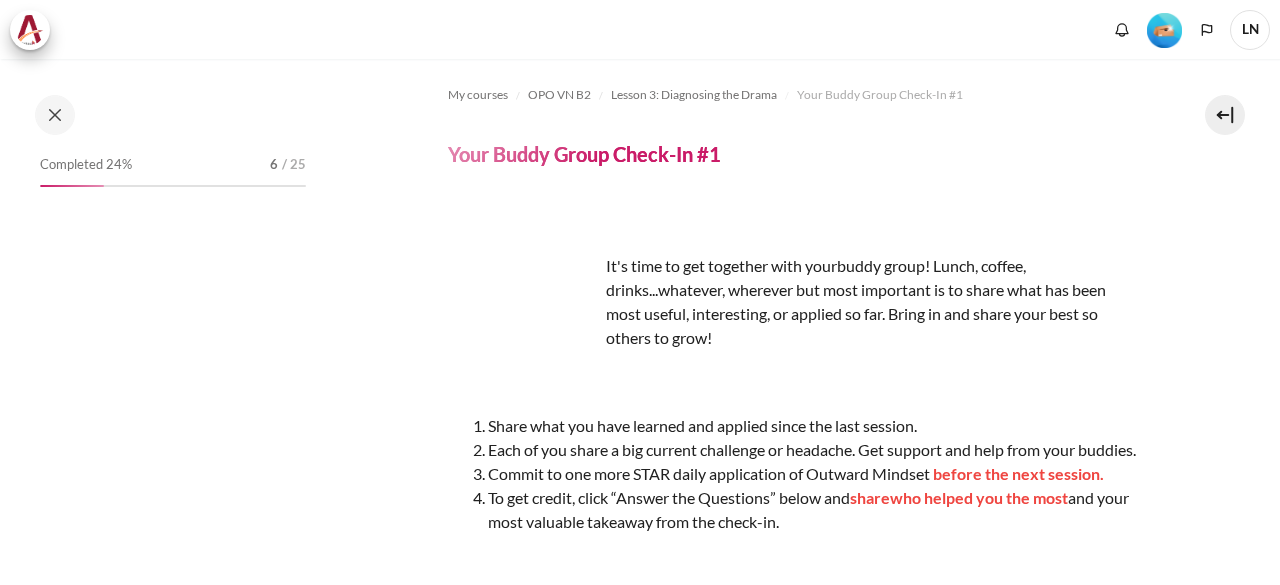 scroll, scrollTop: 0, scrollLeft: 0, axis: both 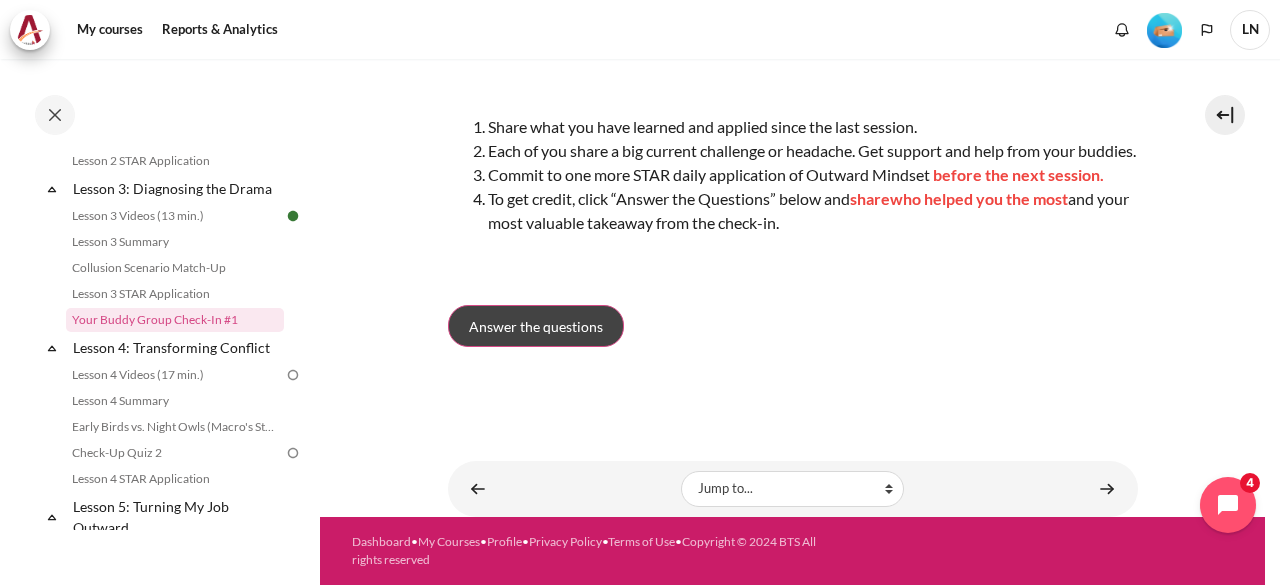 click on "Answer the questions" at bounding box center [536, 326] 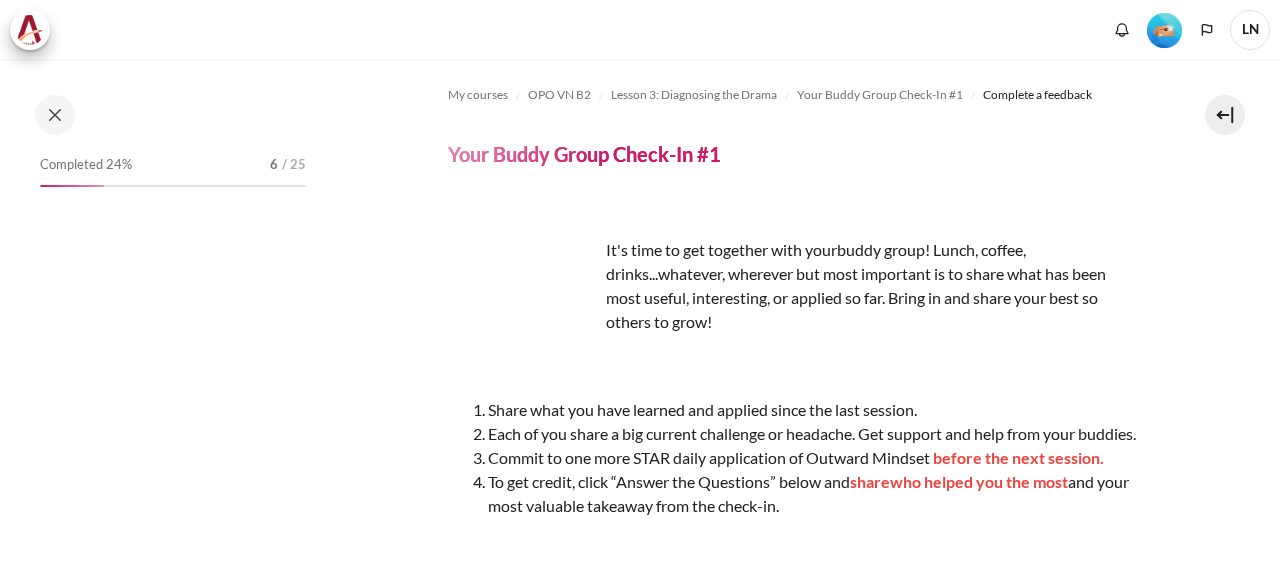 scroll, scrollTop: 0, scrollLeft: 0, axis: both 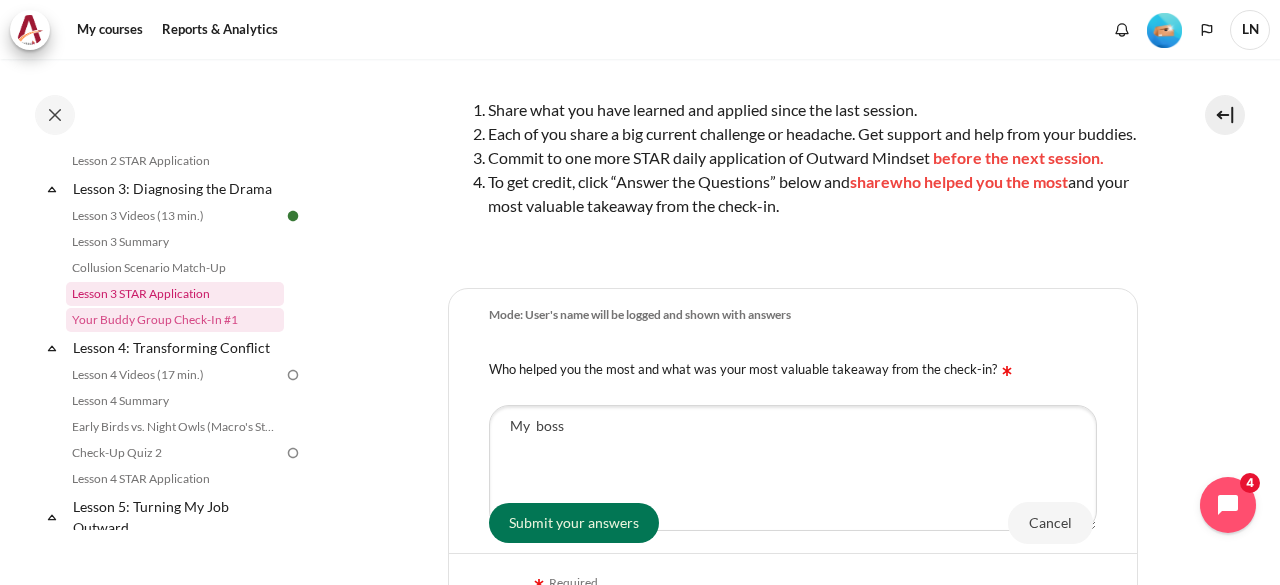 click on "Lesson 3 STAR Application" at bounding box center [175, 294] 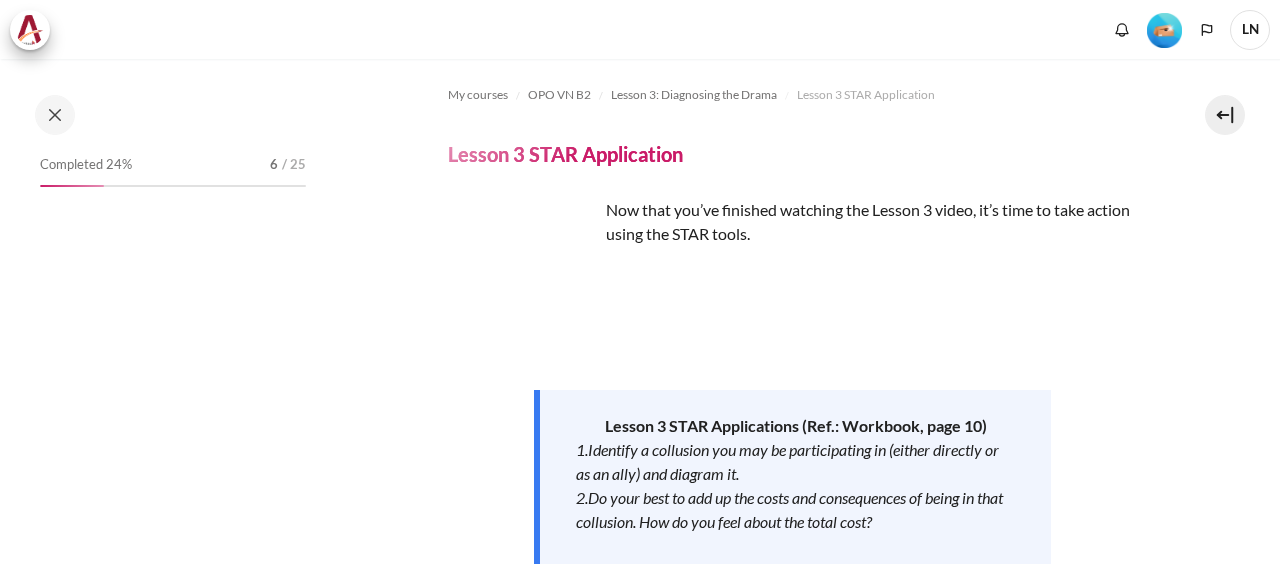 scroll, scrollTop: 0, scrollLeft: 0, axis: both 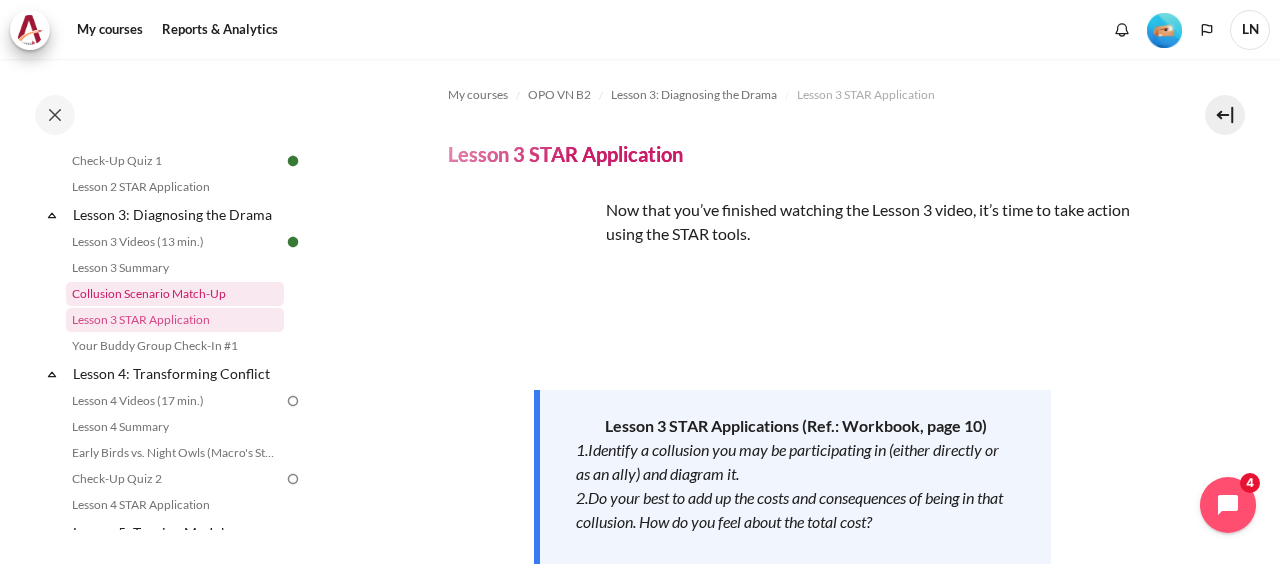 click on "Collusion Scenario Match-Up" at bounding box center [175, 294] 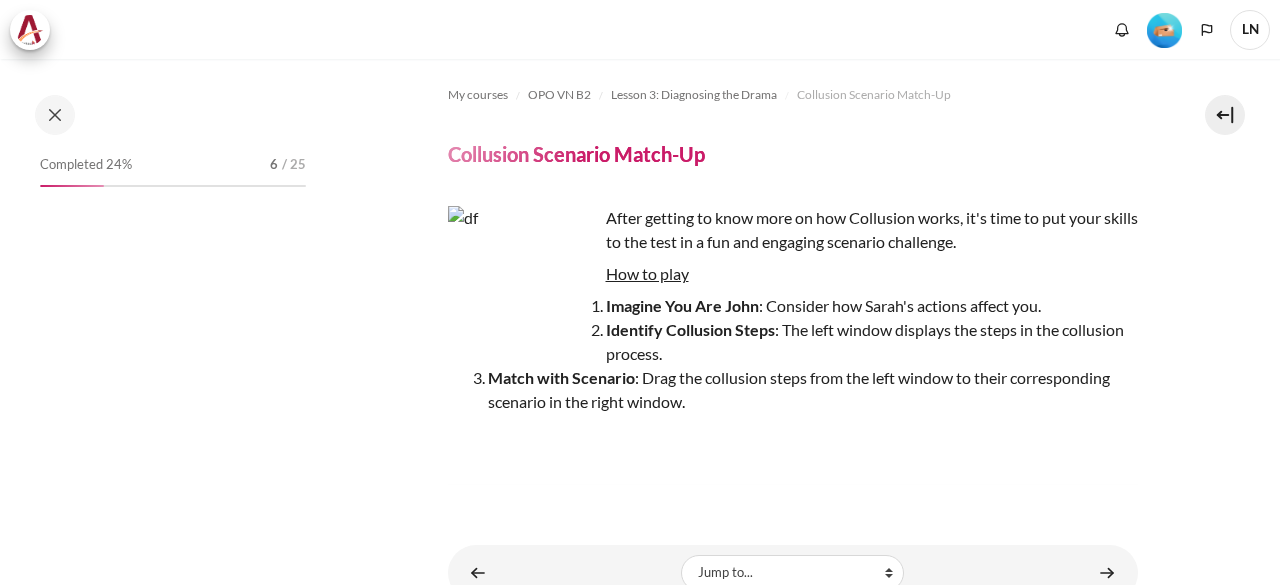 scroll, scrollTop: 0, scrollLeft: 0, axis: both 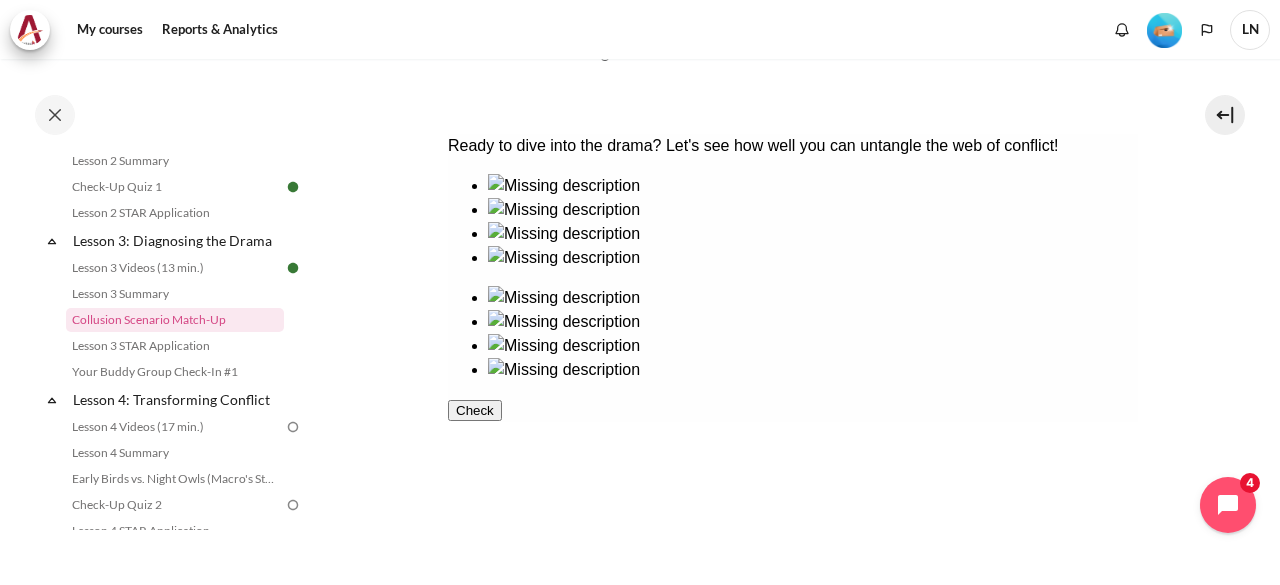 click at bounding box center (792, 334) 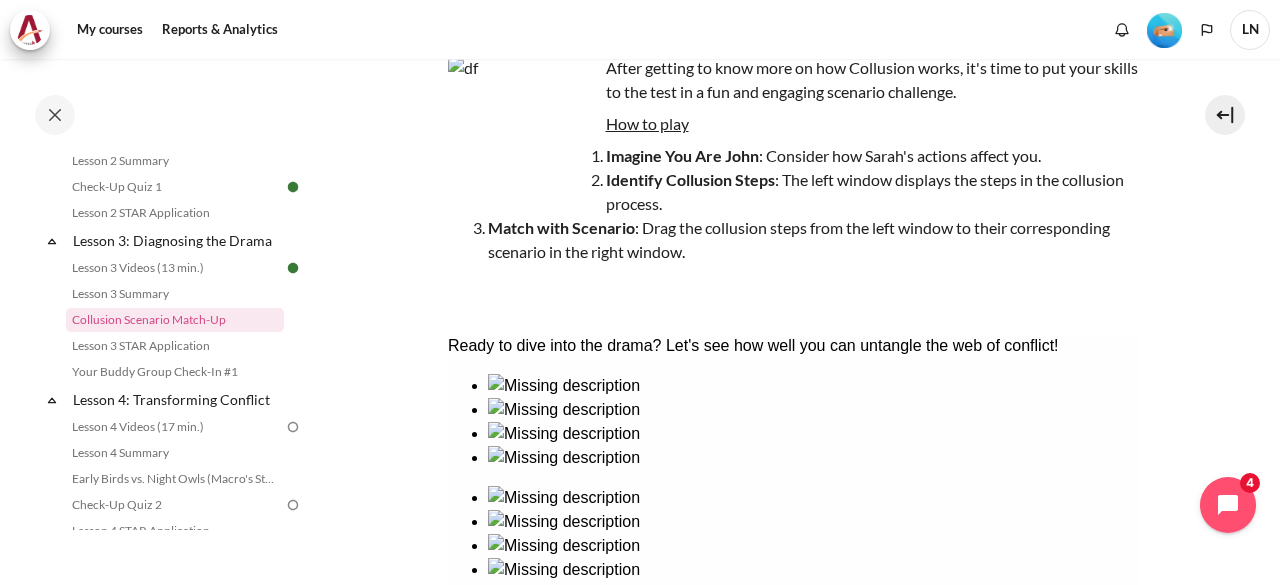 scroll, scrollTop: 250, scrollLeft: 0, axis: vertical 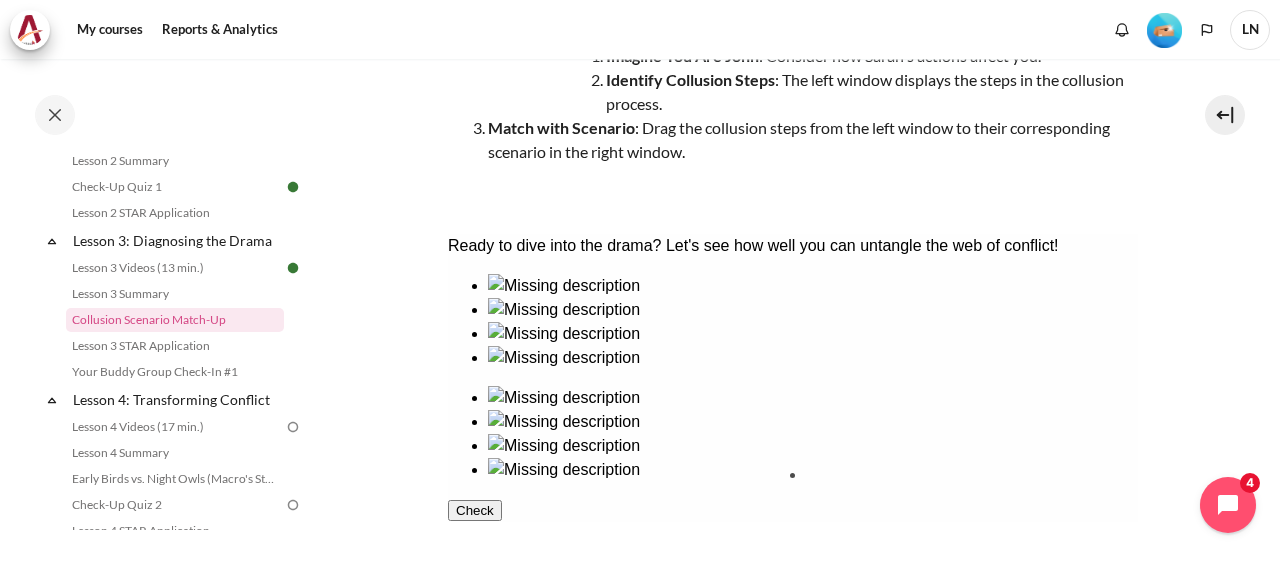 drag, startPoint x: 671, startPoint y: 509, endPoint x: 878, endPoint y: 511, distance: 207.00966 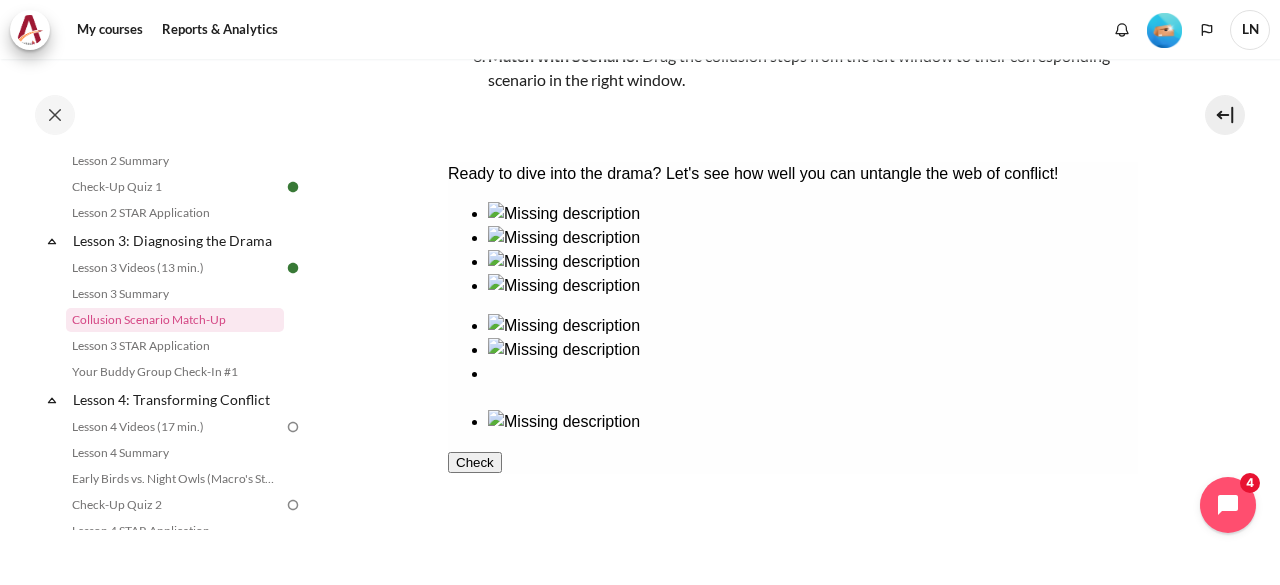 scroll, scrollTop: 350, scrollLeft: 0, axis: vertical 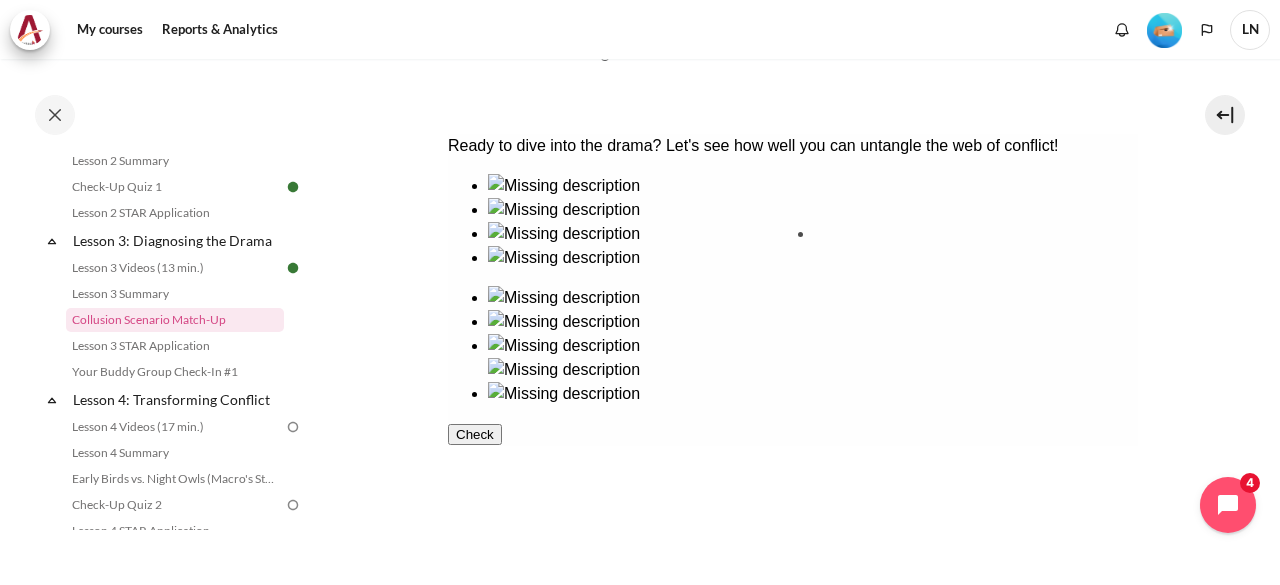 drag, startPoint x: 535, startPoint y: 404, endPoint x: 885, endPoint y: 265, distance: 376.59128 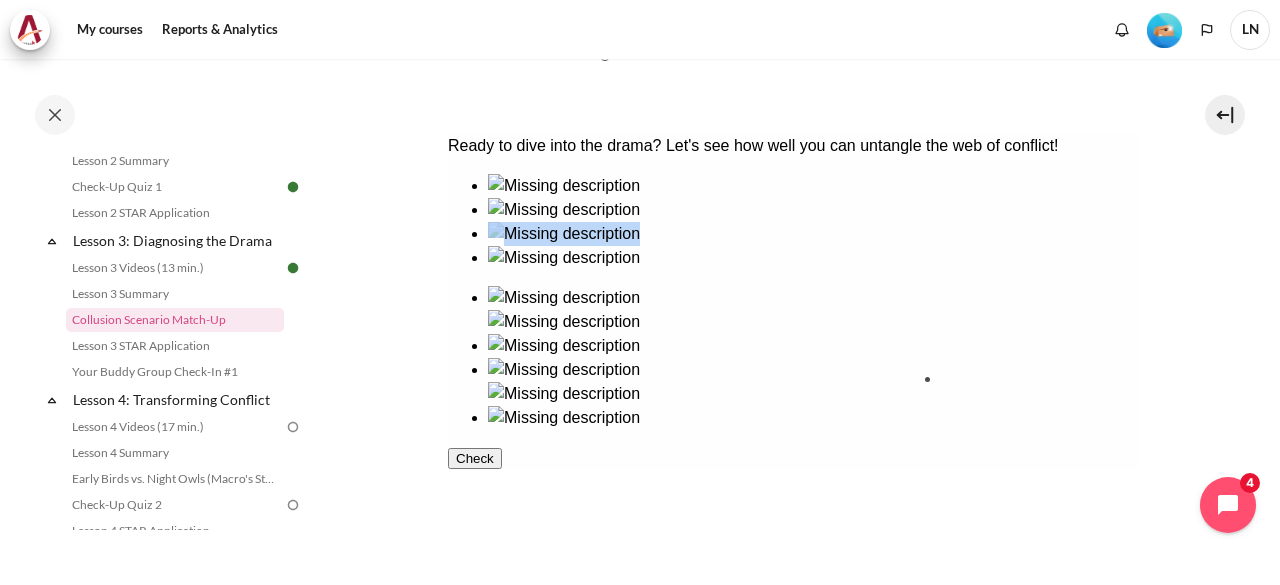 drag, startPoint x: 678, startPoint y: 292, endPoint x: 1021, endPoint y: 432, distance: 370.4713 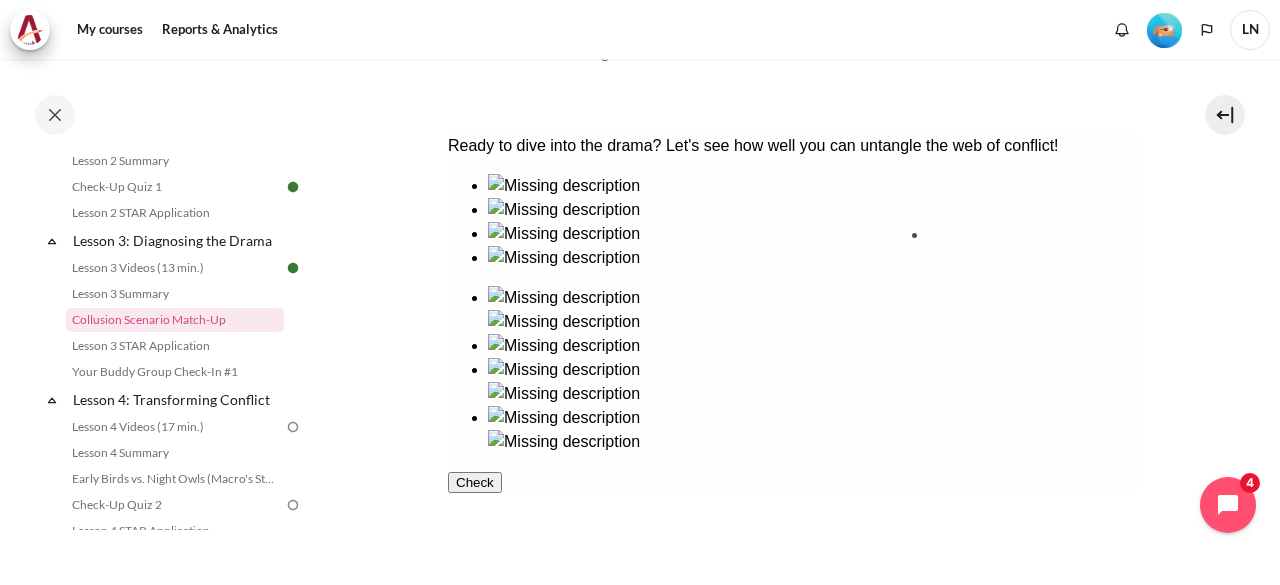 drag, startPoint x: 536, startPoint y: 286, endPoint x: 1000, endPoint y: 281, distance: 464.02695 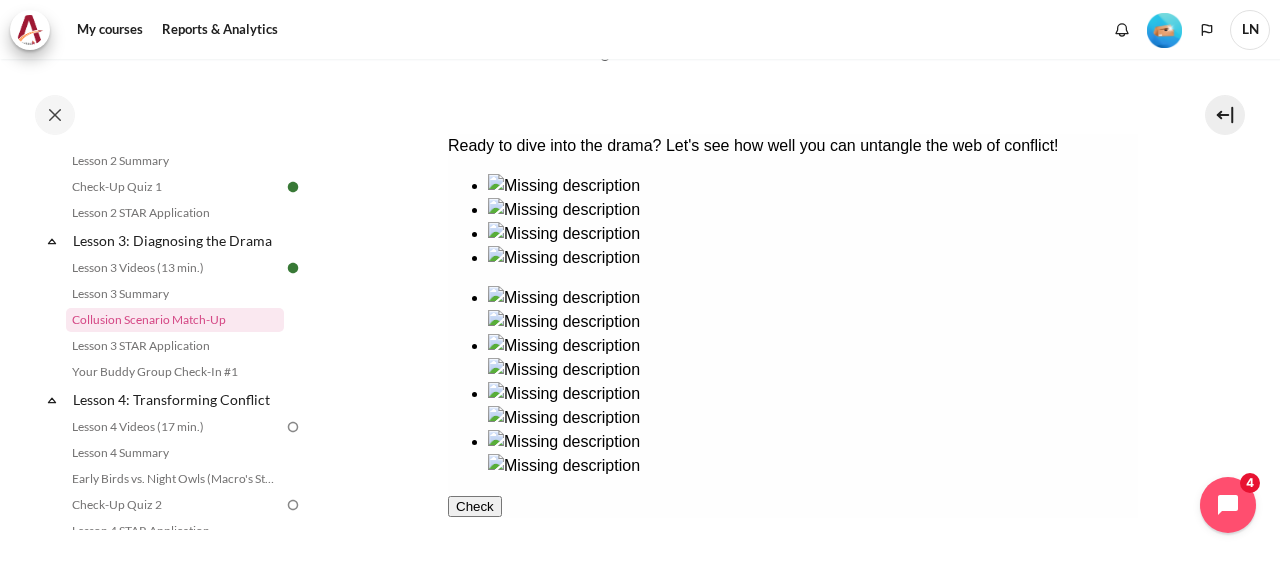 click on "Check" at bounding box center [474, 506] 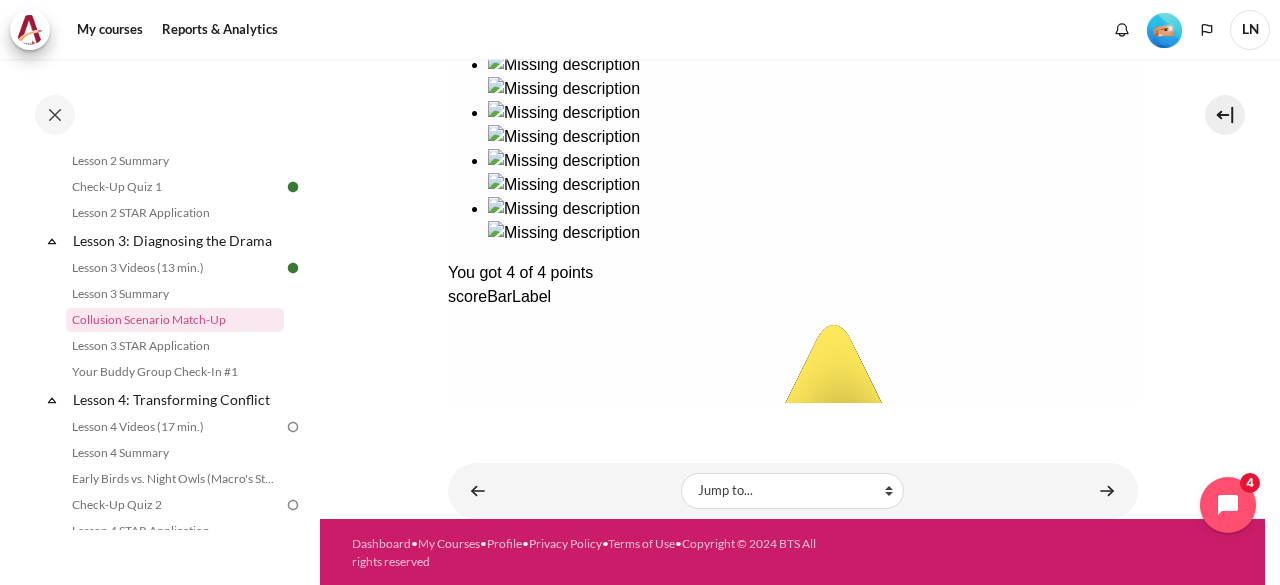scroll, scrollTop: 584, scrollLeft: 0, axis: vertical 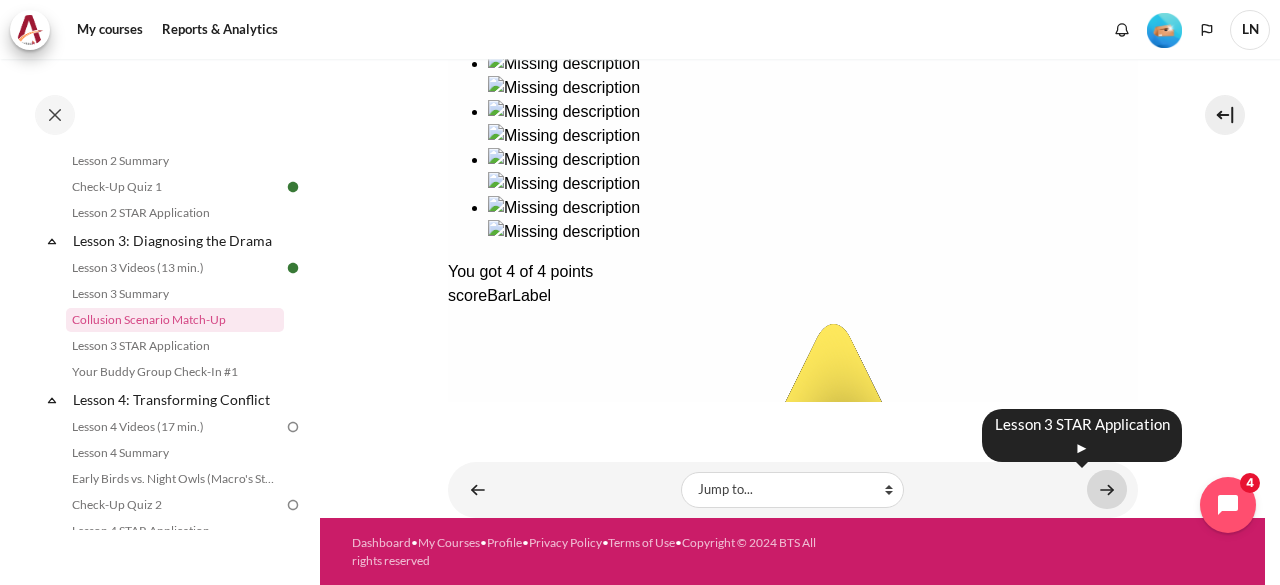 click at bounding box center [1107, 489] 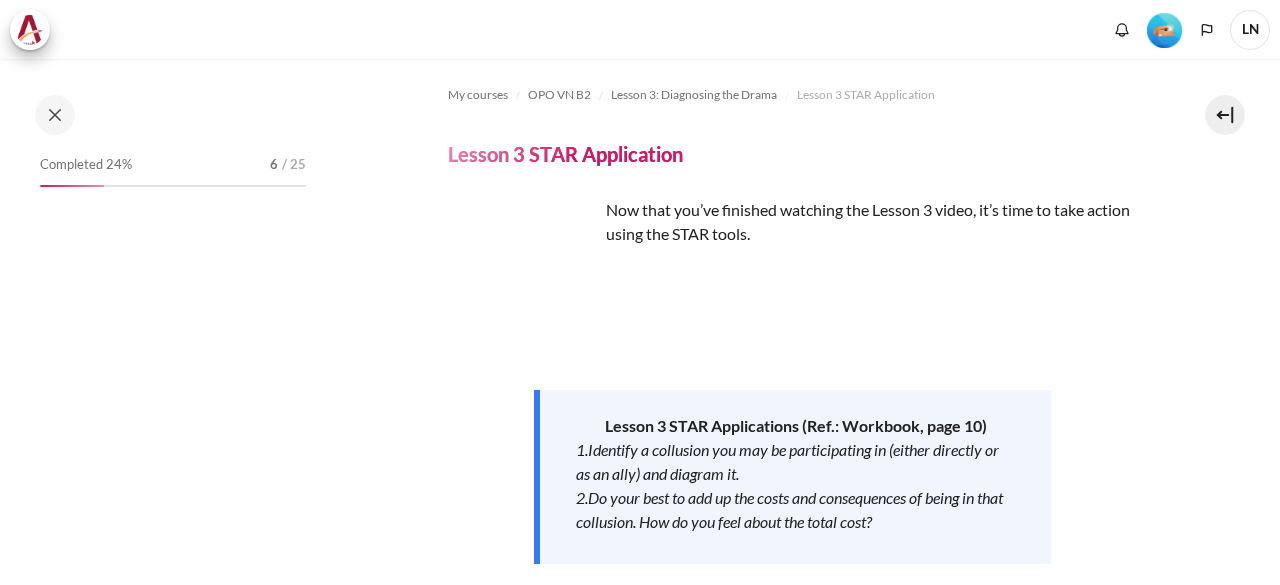 scroll, scrollTop: 0, scrollLeft: 0, axis: both 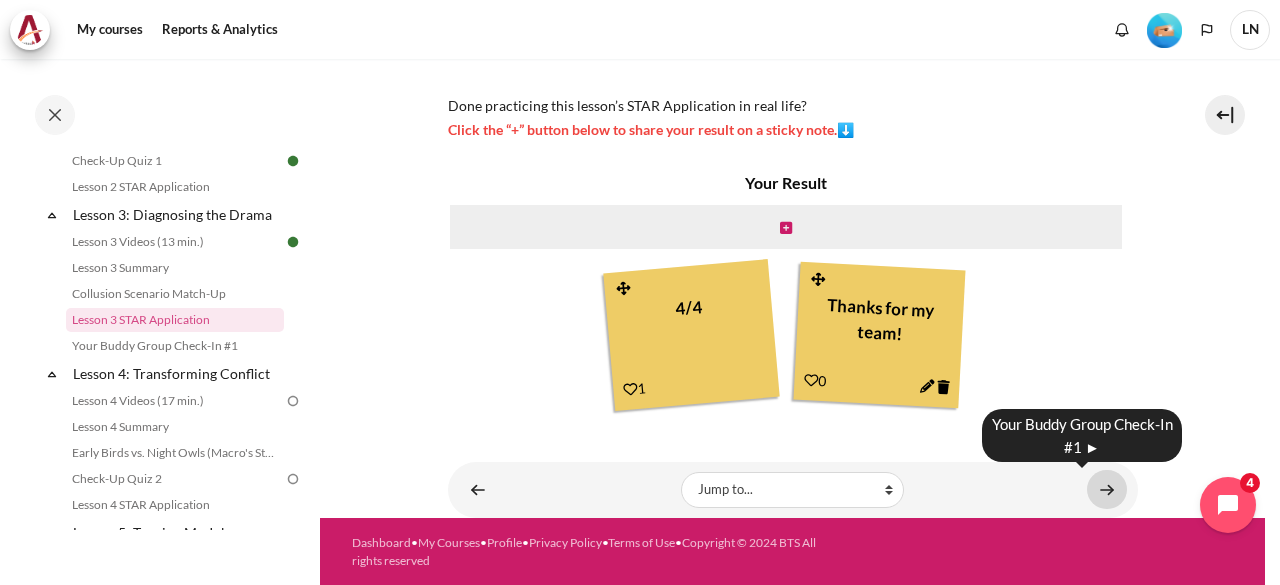 click at bounding box center (1107, 489) 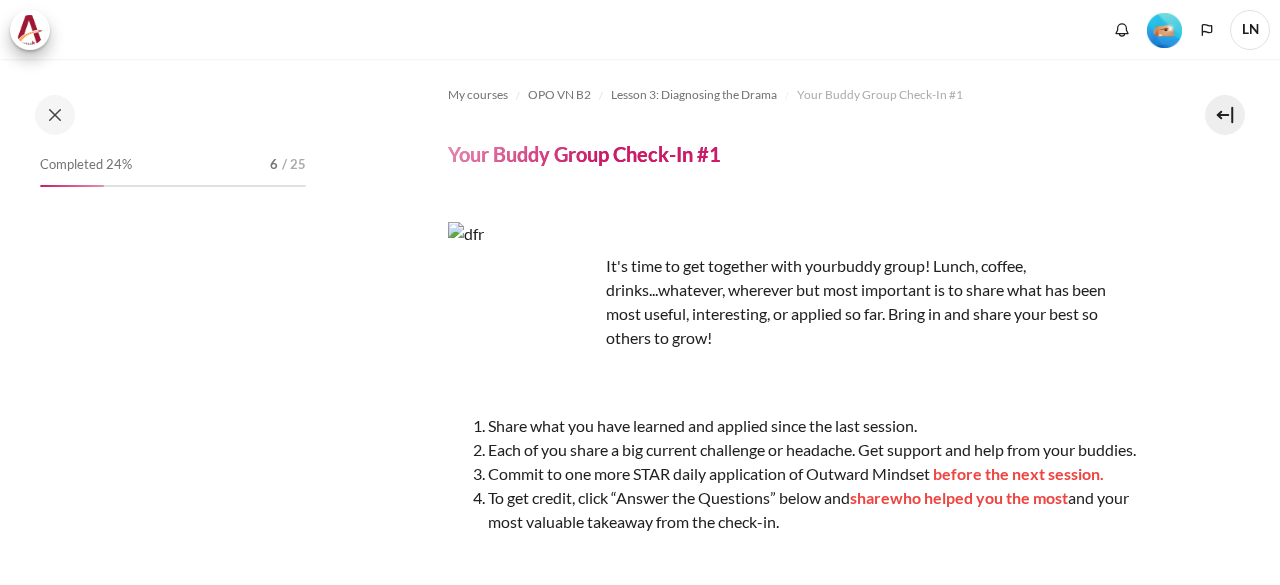 scroll, scrollTop: 0, scrollLeft: 0, axis: both 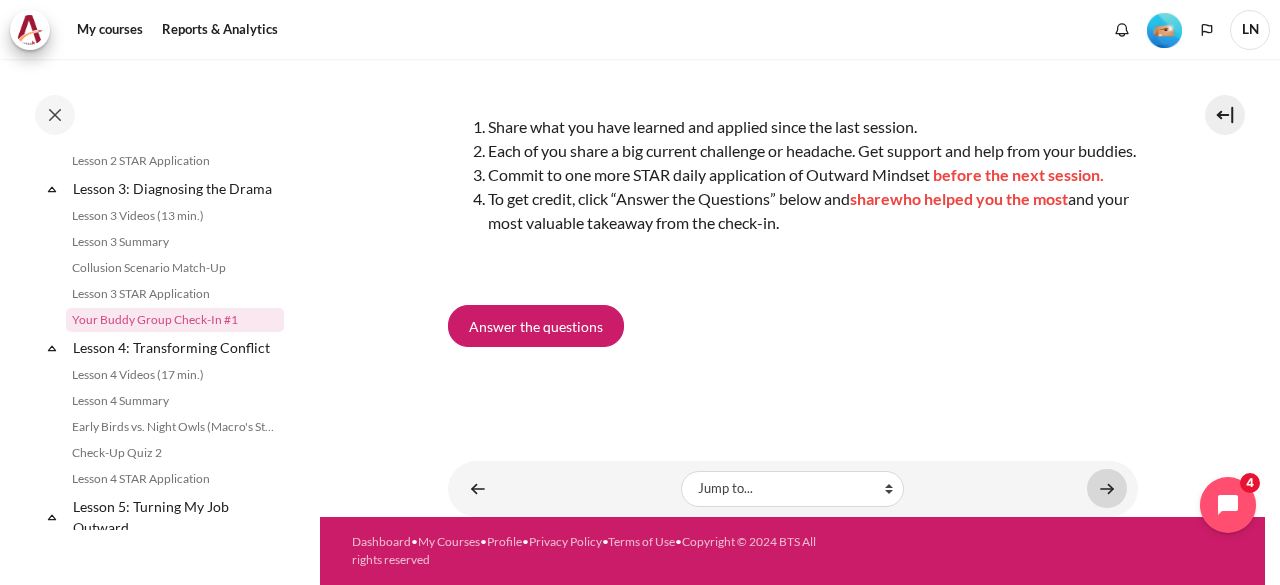 click at bounding box center (1107, 488) 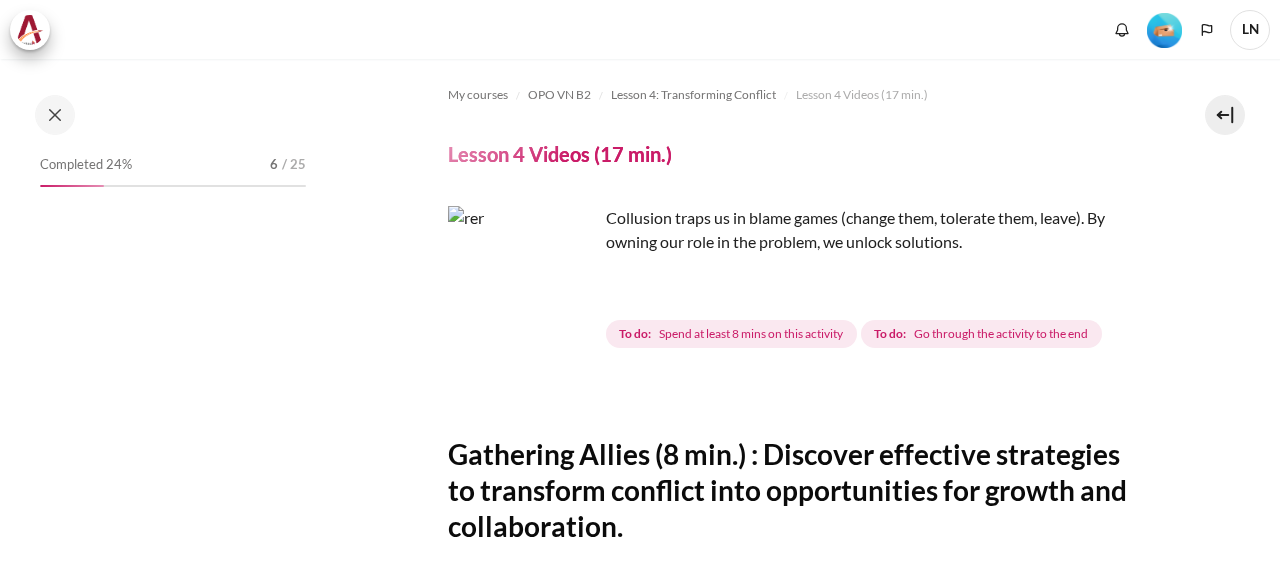 scroll, scrollTop: 0, scrollLeft: 0, axis: both 